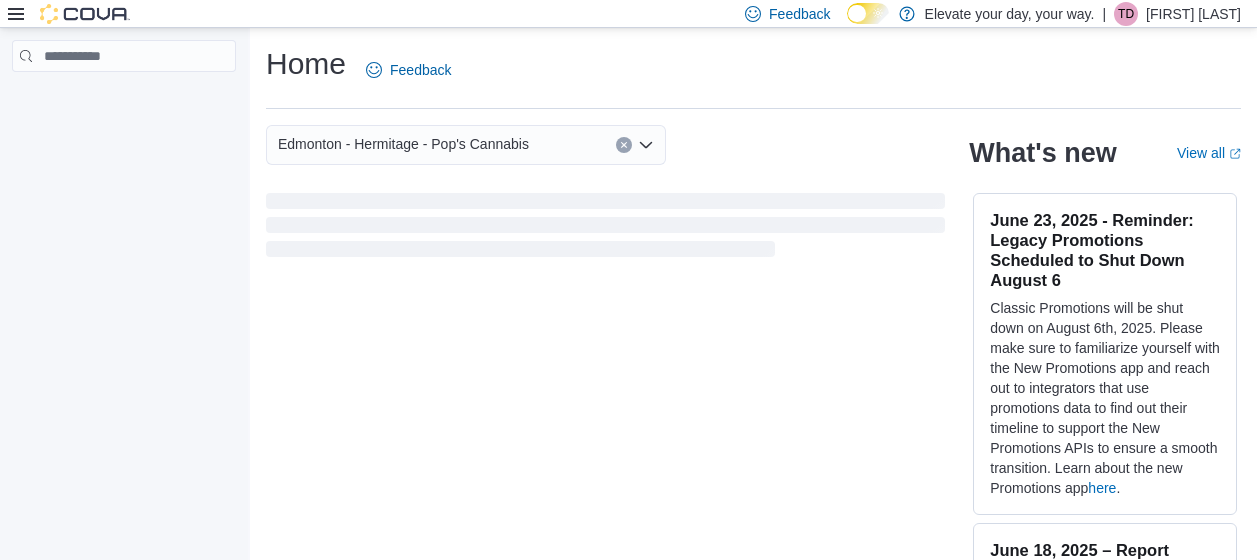 scroll, scrollTop: 0, scrollLeft: 0, axis: both 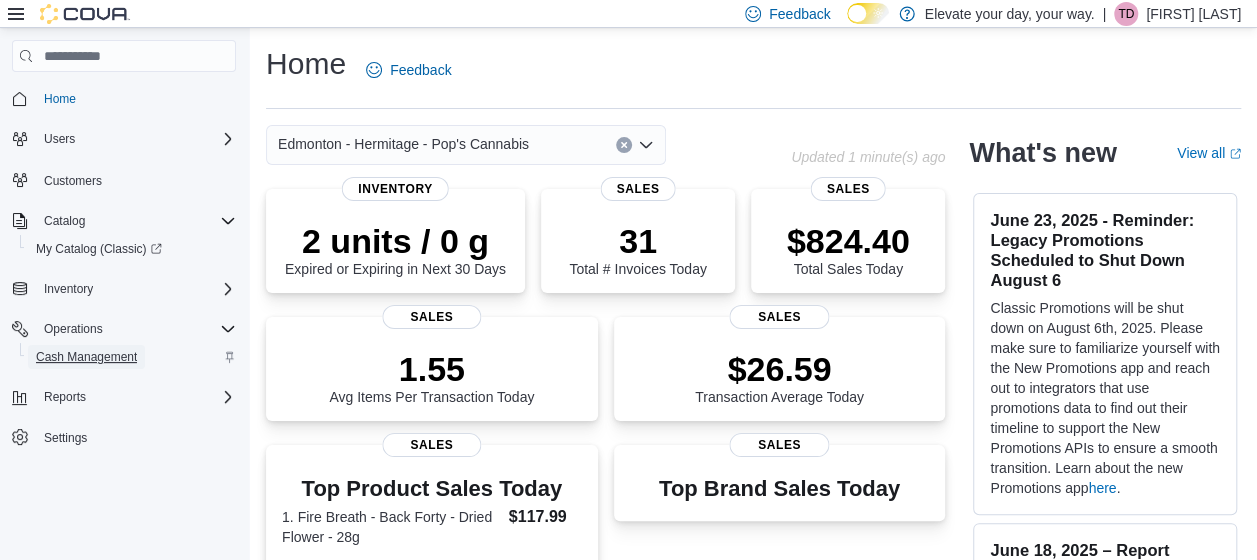 click on "Cash Management" at bounding box center (86, 357) 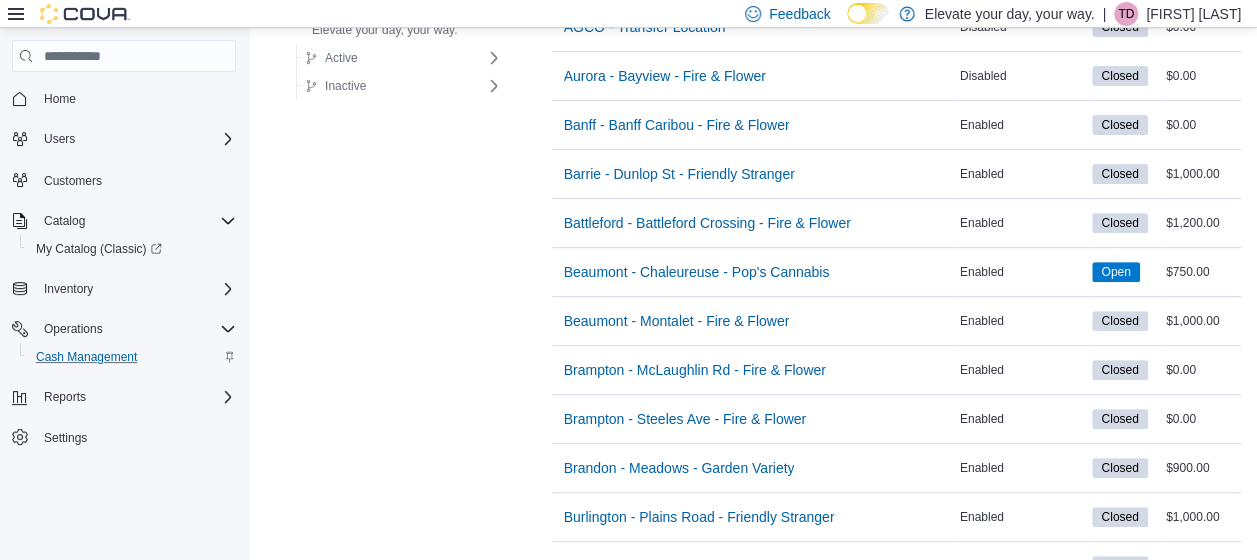 scroll, scrollTop: 1798, scrollLeft: 0, axis: vertical 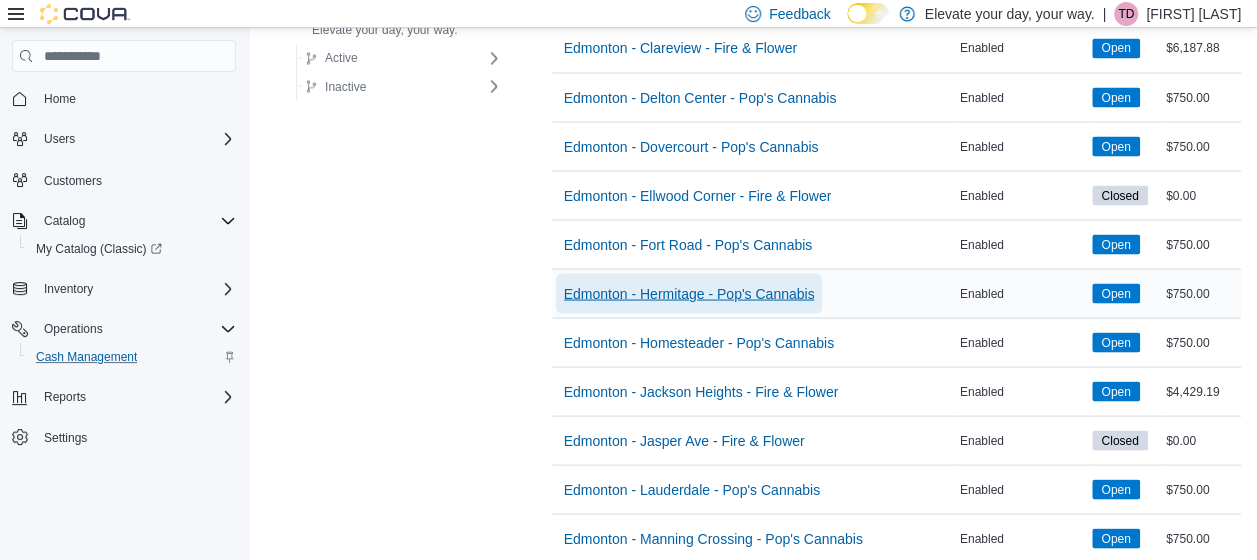 click on "Edmonton - Hermitage - Pop's Cannabis" at bounding box center [689, 293] 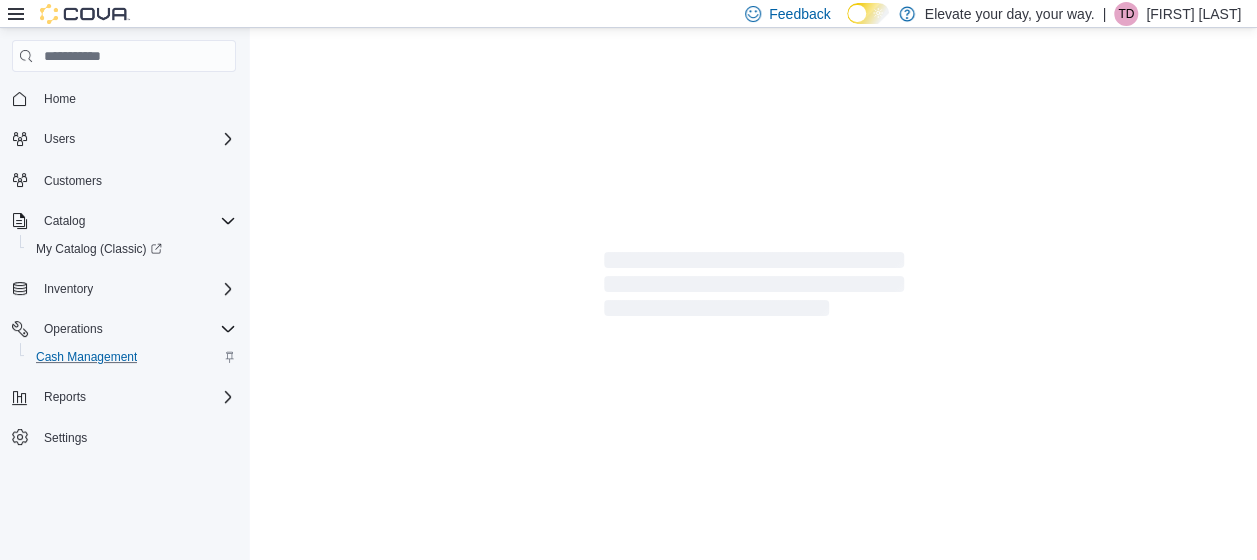 scroll, scrollTop: 0, scrollLeft: 0, axis: both 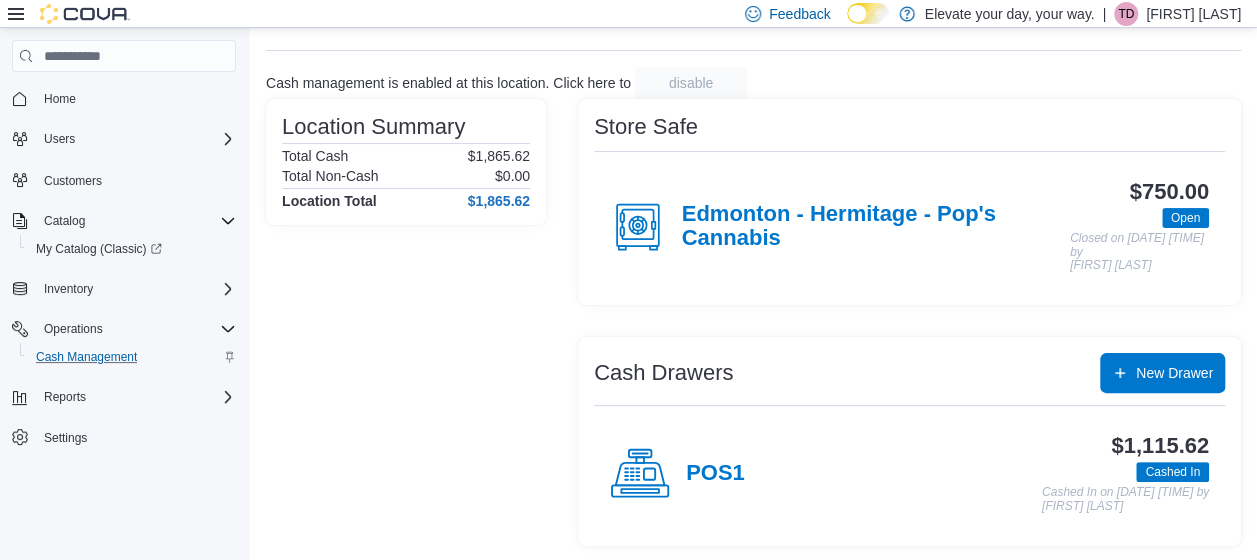 click on "POS1" at bounding box center [715, 474] 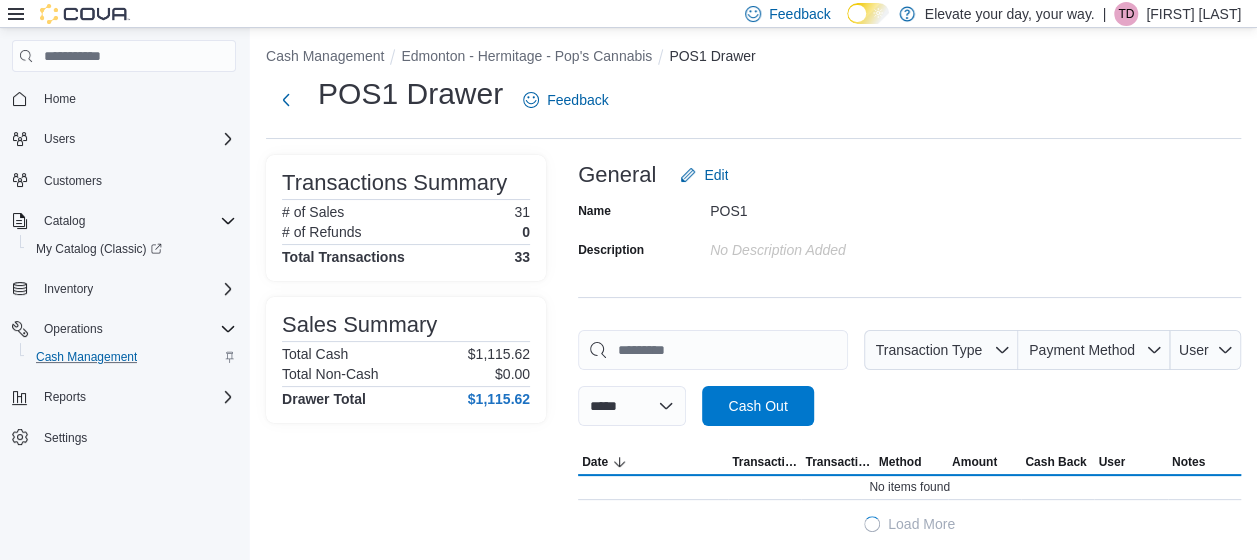 scroll, scrollTop: 0, scrollLeft: 0, axis: both 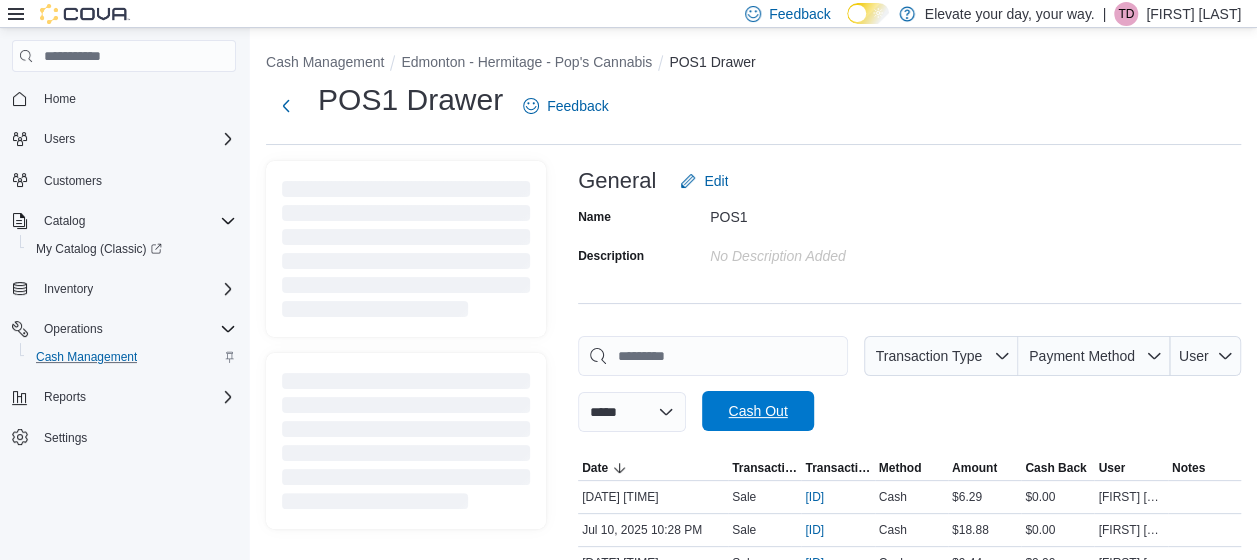 click on "Cash Out" at bounding box center (757, 411) 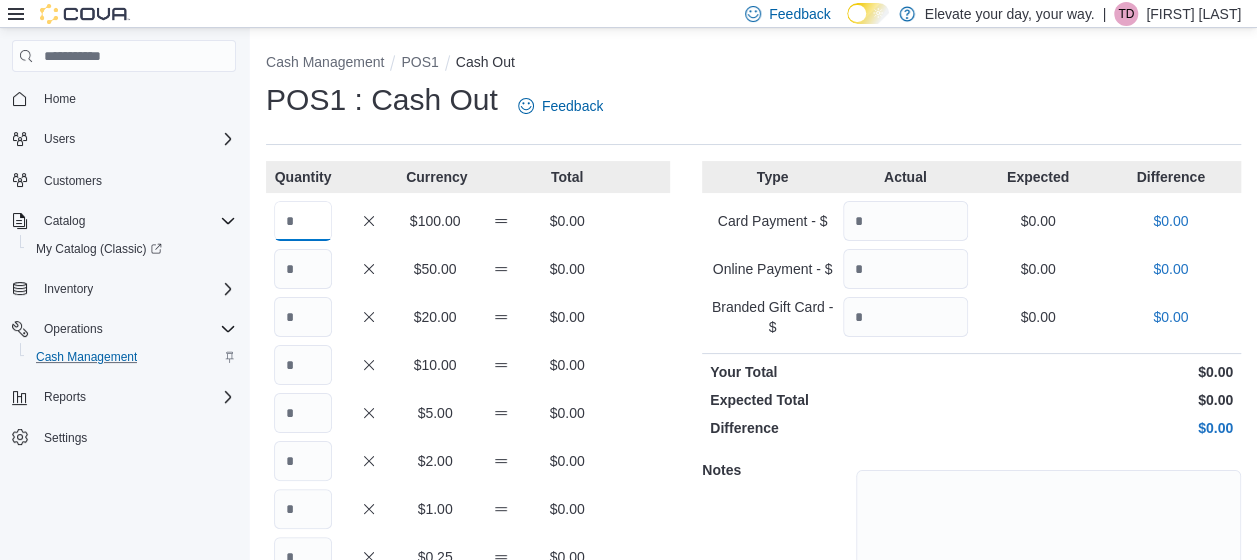 click at bounding box center (303, 221) 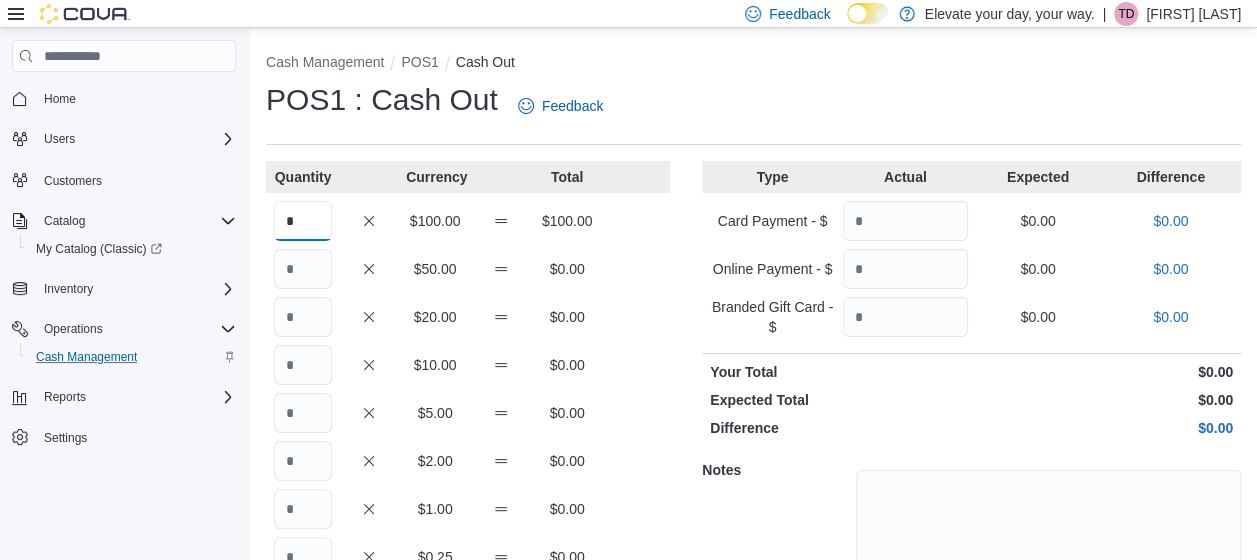 type on "*" 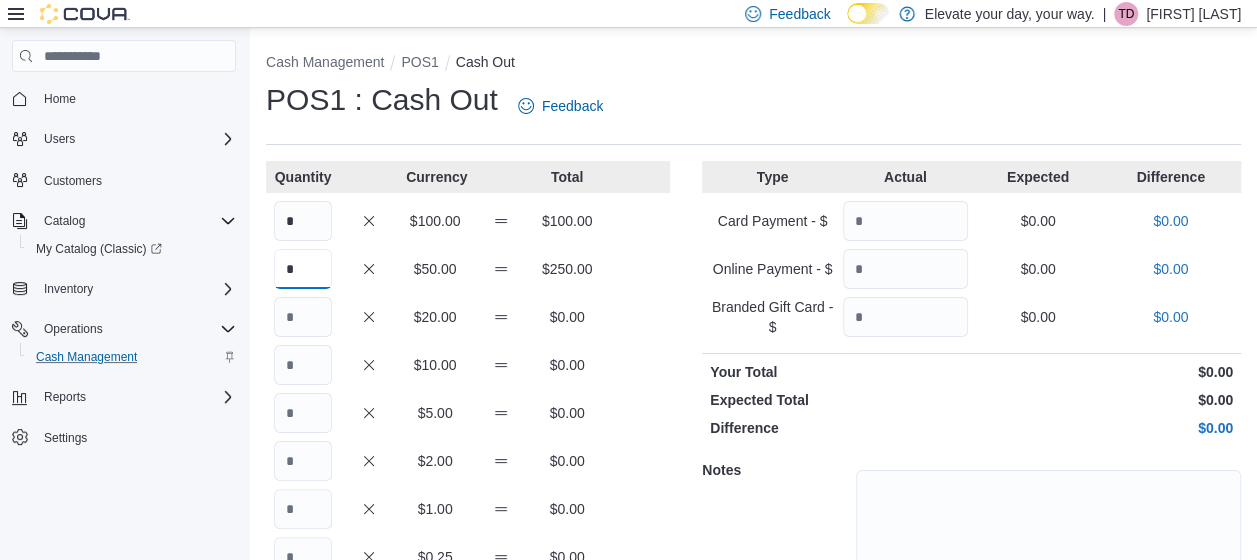 type on "*" 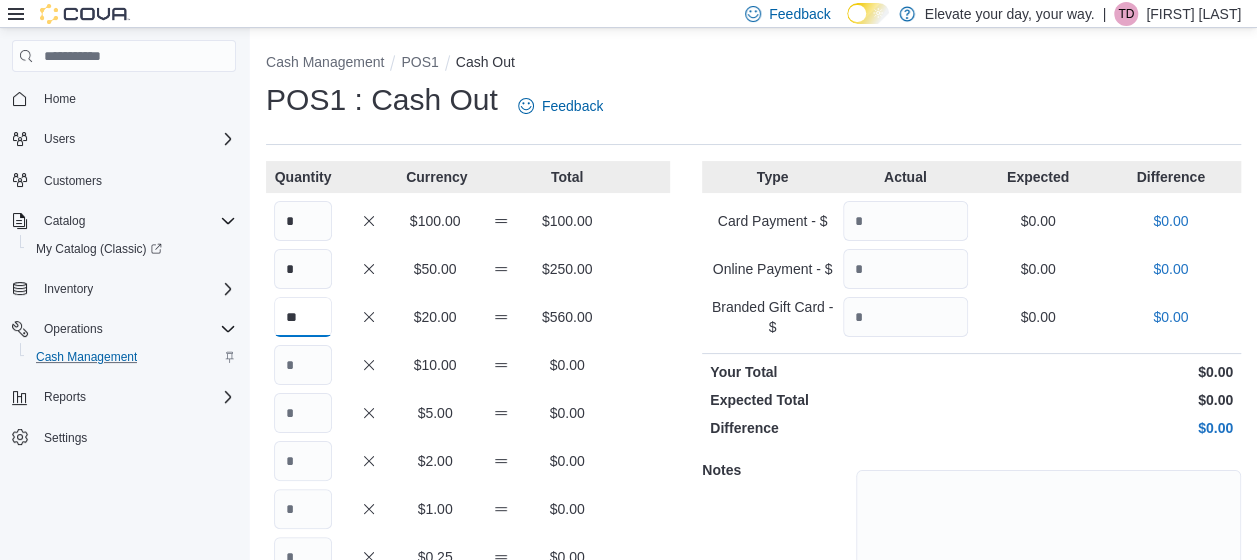 type on "**" 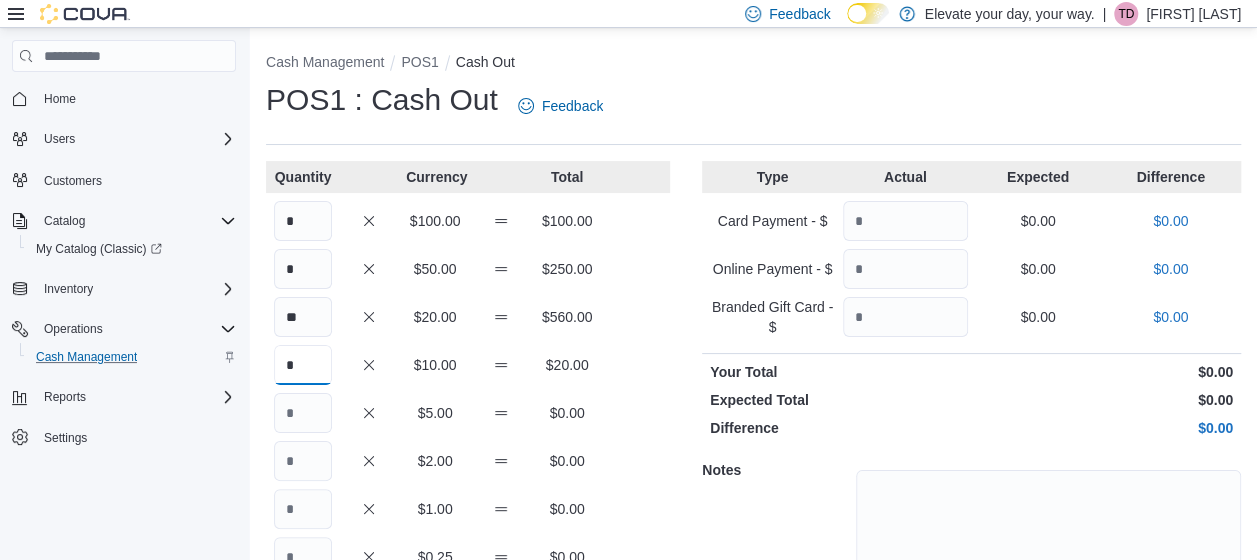 type on "*" 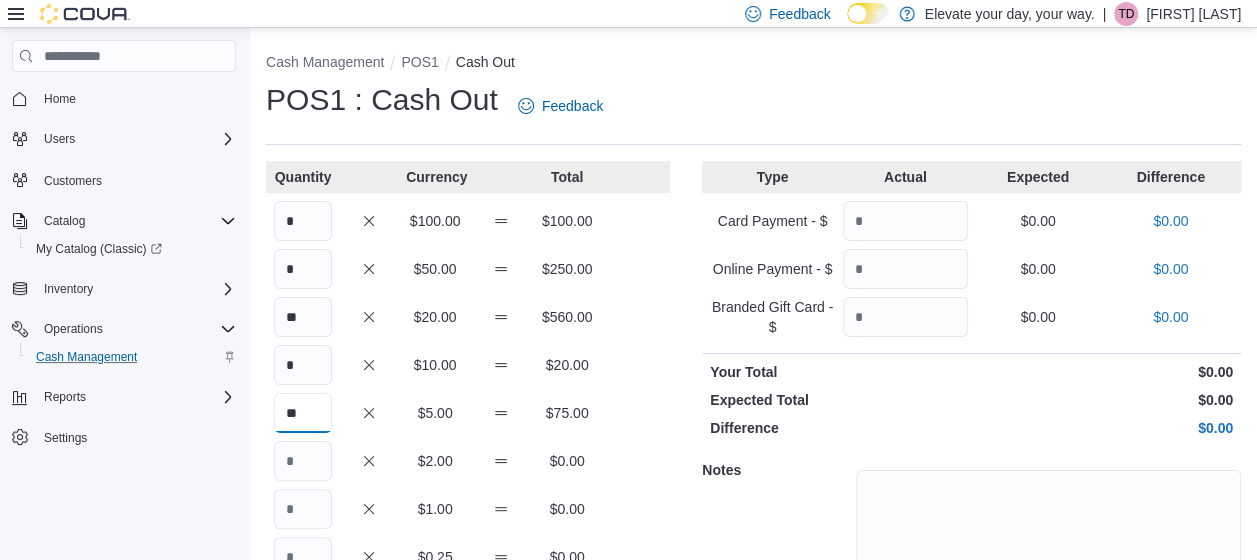 type on "**" 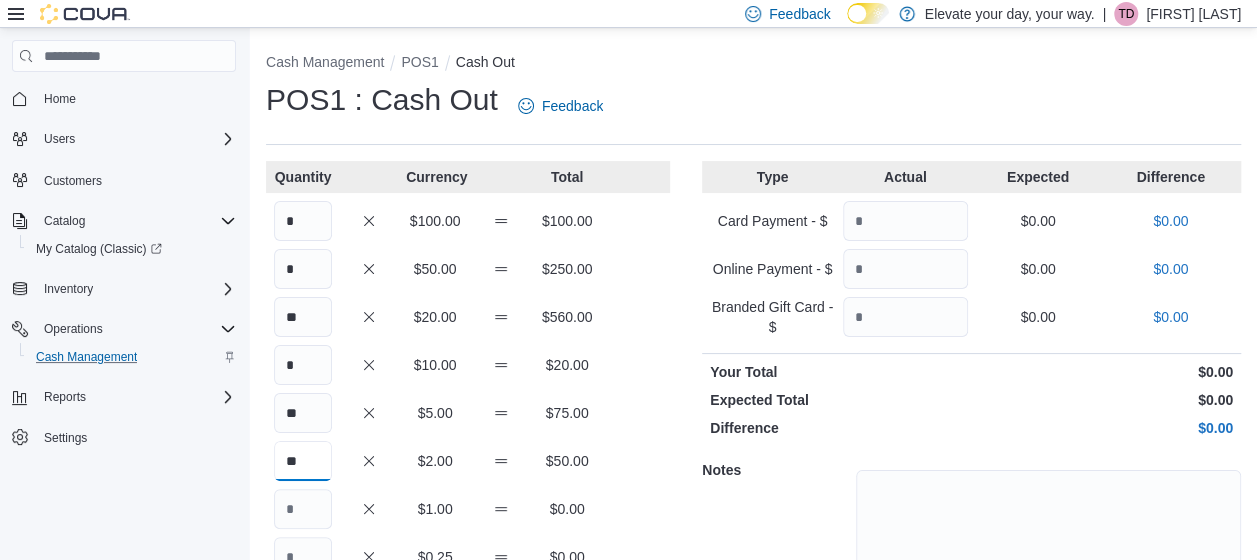type on "**" 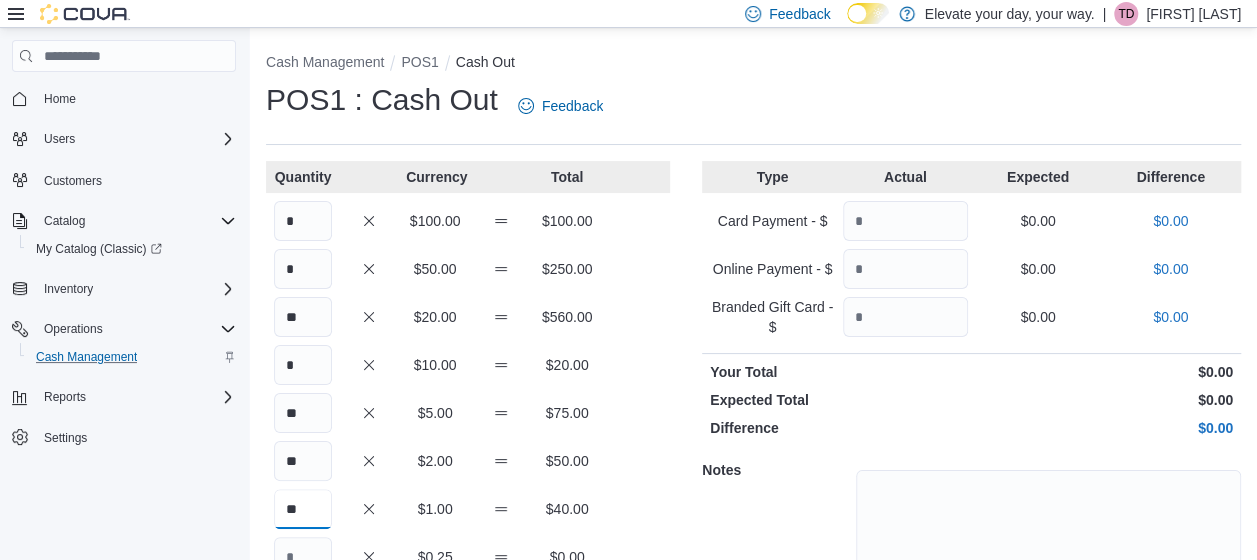 type on "**" 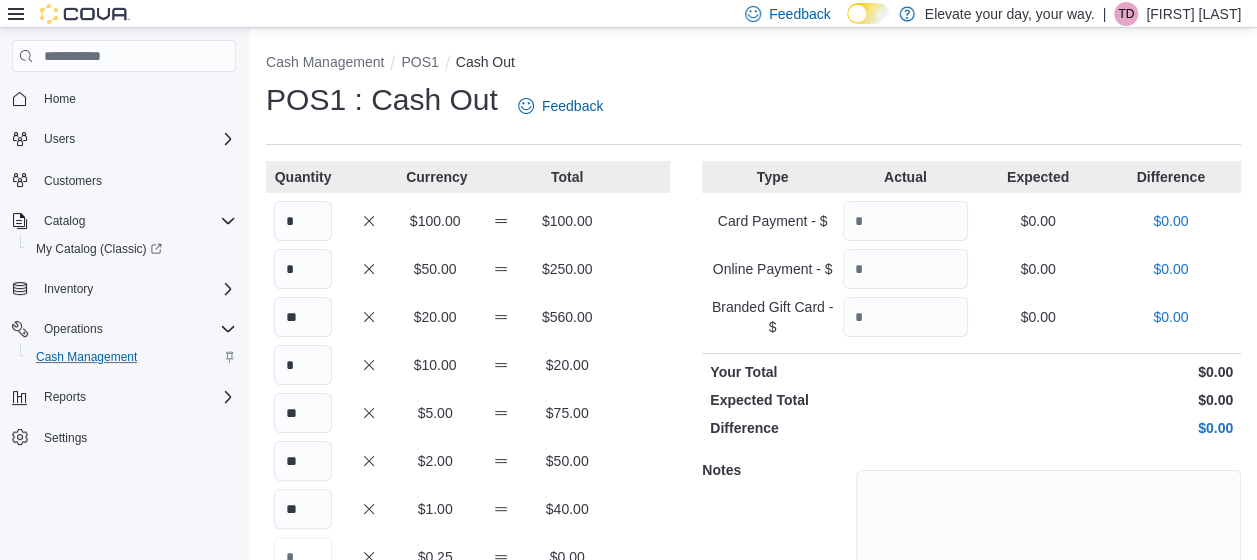 scroll, scrollTop: 17, scrollLeft: 0, axis: vertical 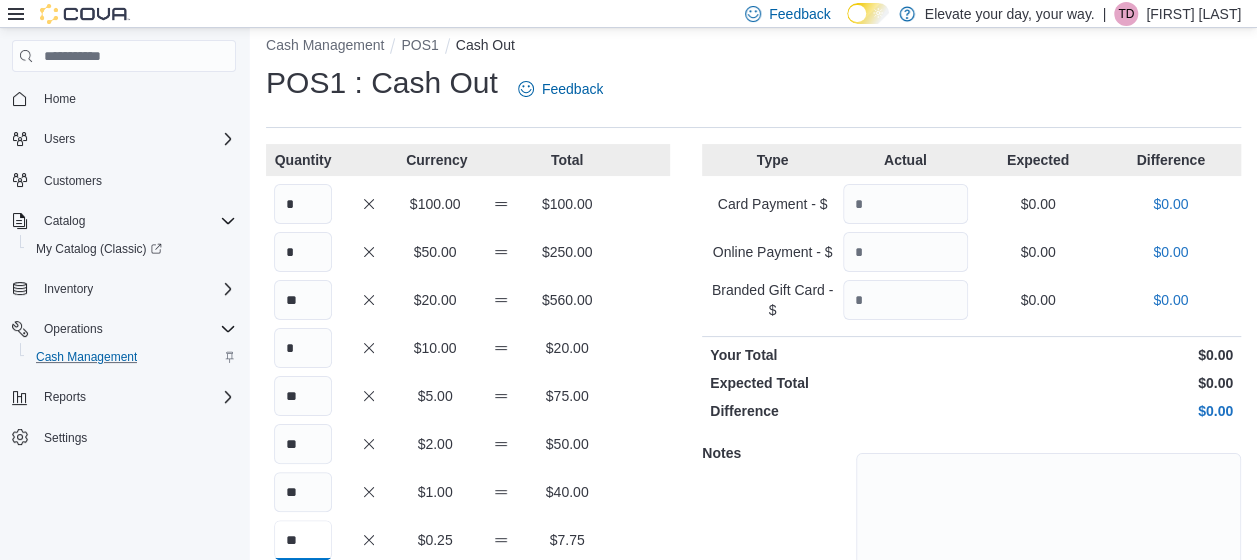 type on "**" 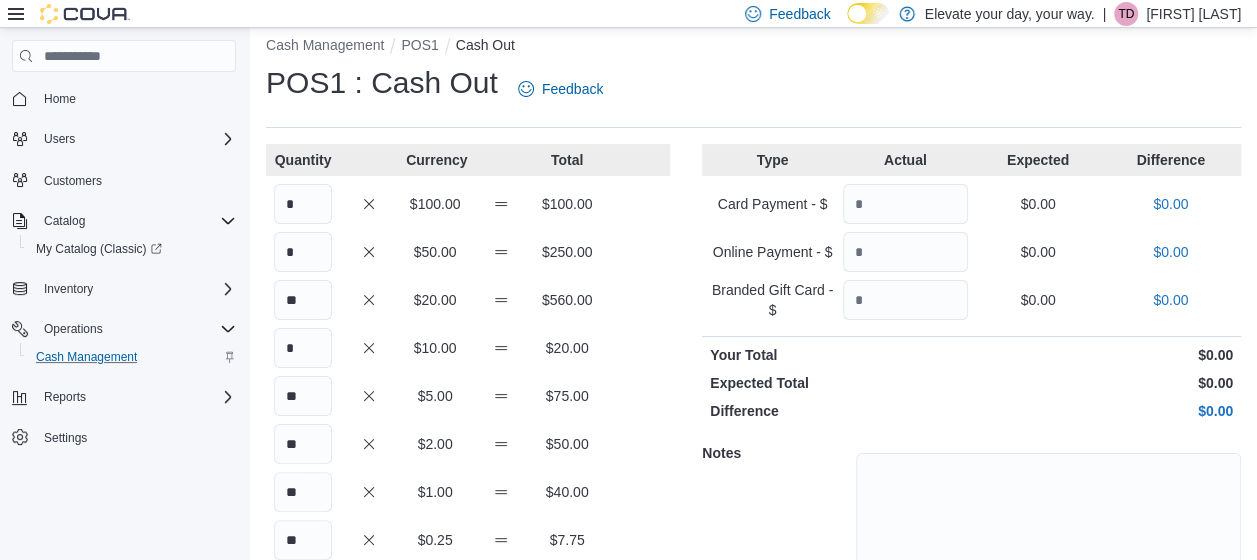 scroll, scrollTop: 286, scrollLeft: 0, axis: vertical 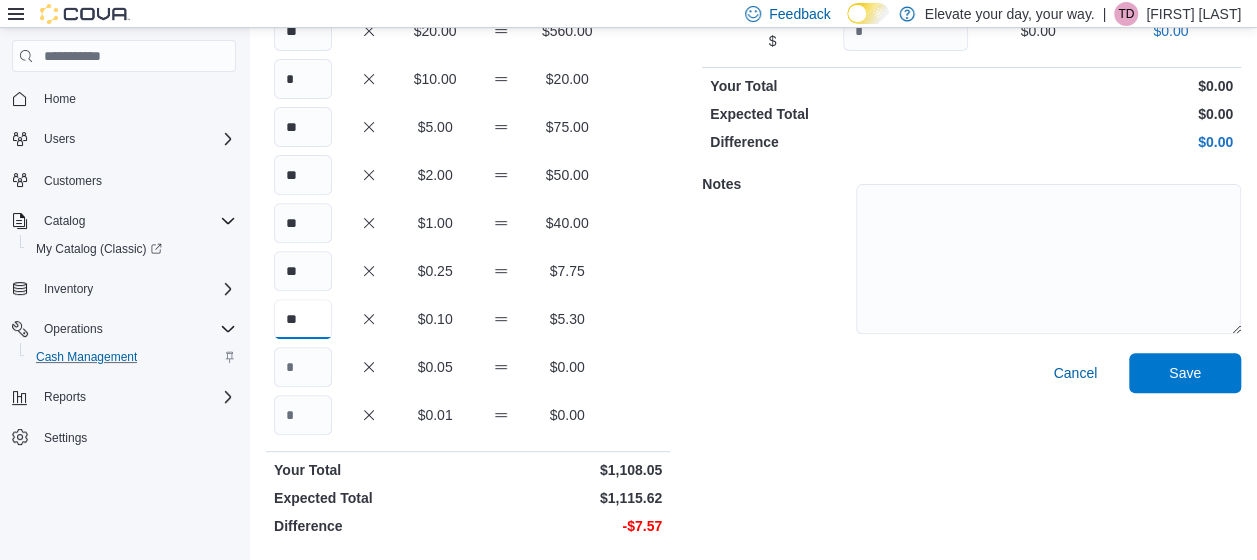 type on "**" 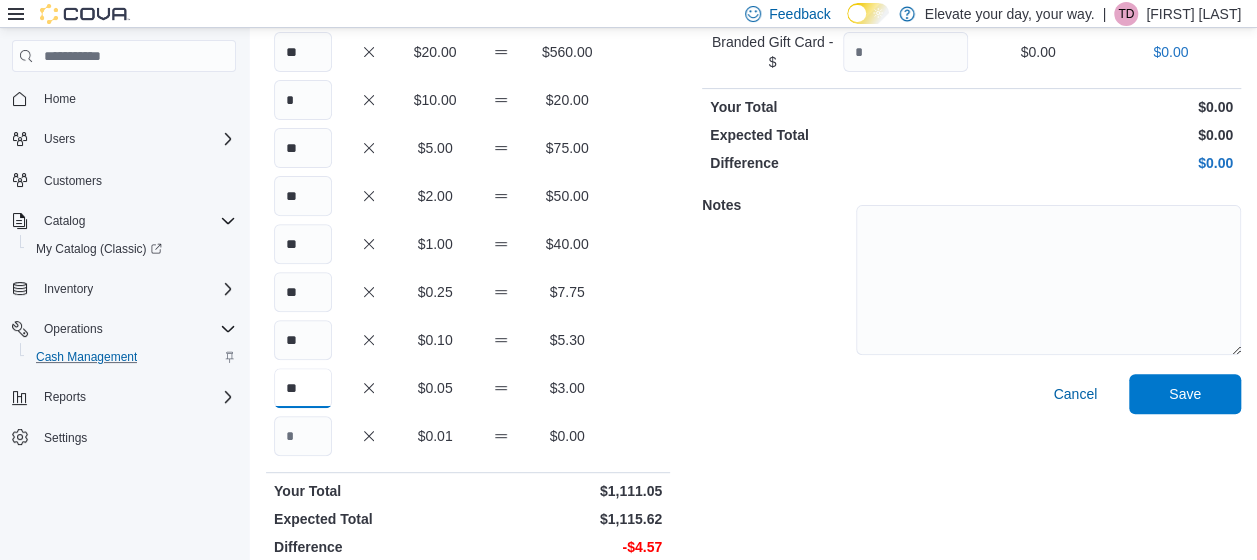 scroll, scrollTop: 286, scrollLeft: 0, axis: vertical 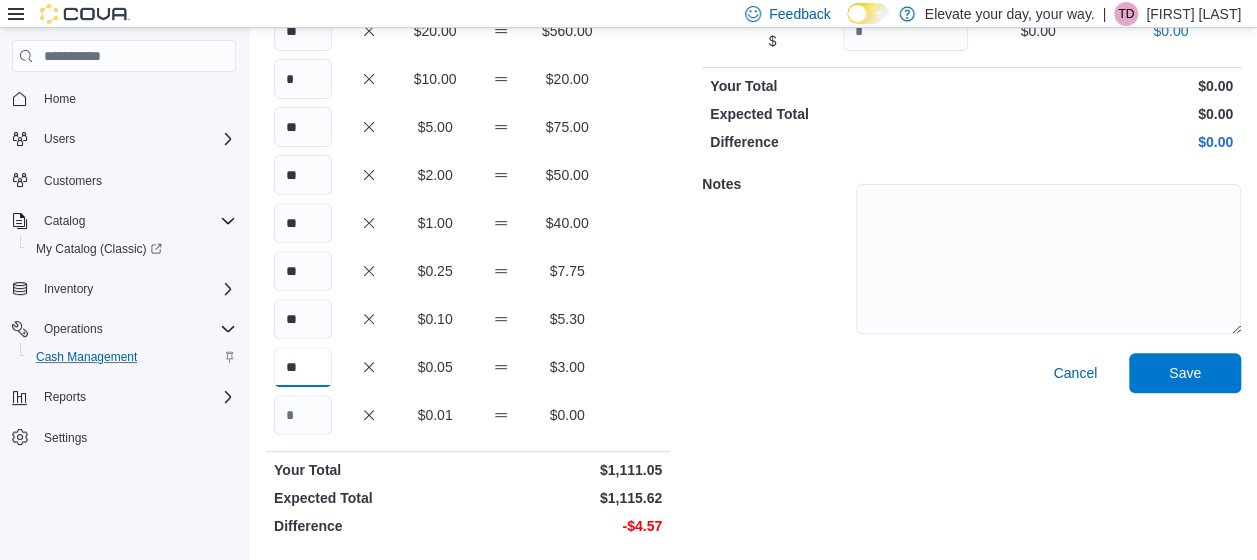 type on "**" 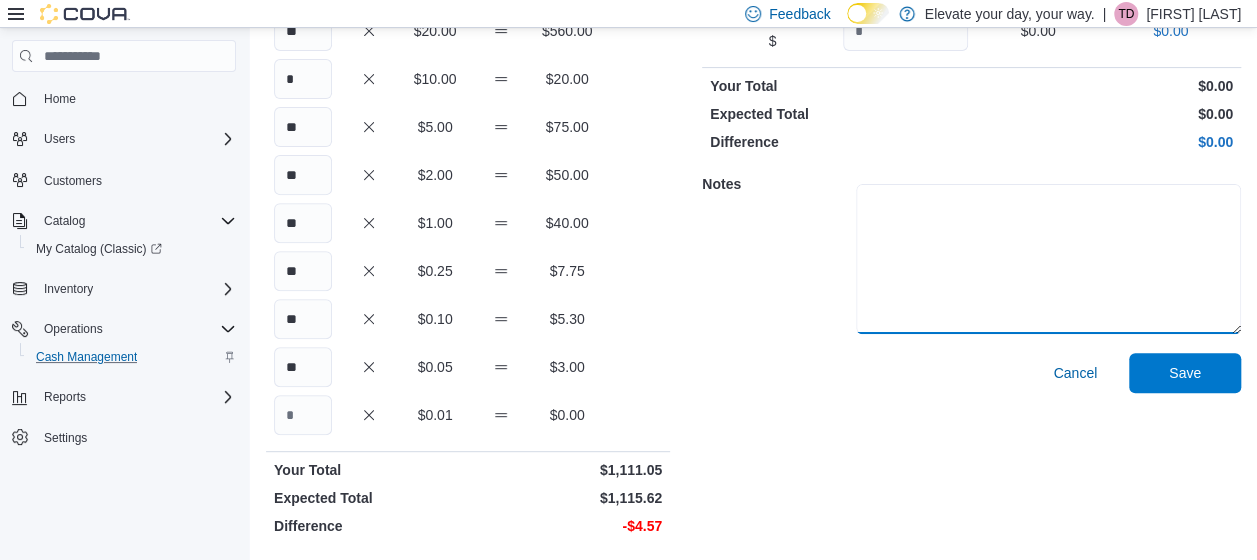 click at bounding box center [1048, 259] 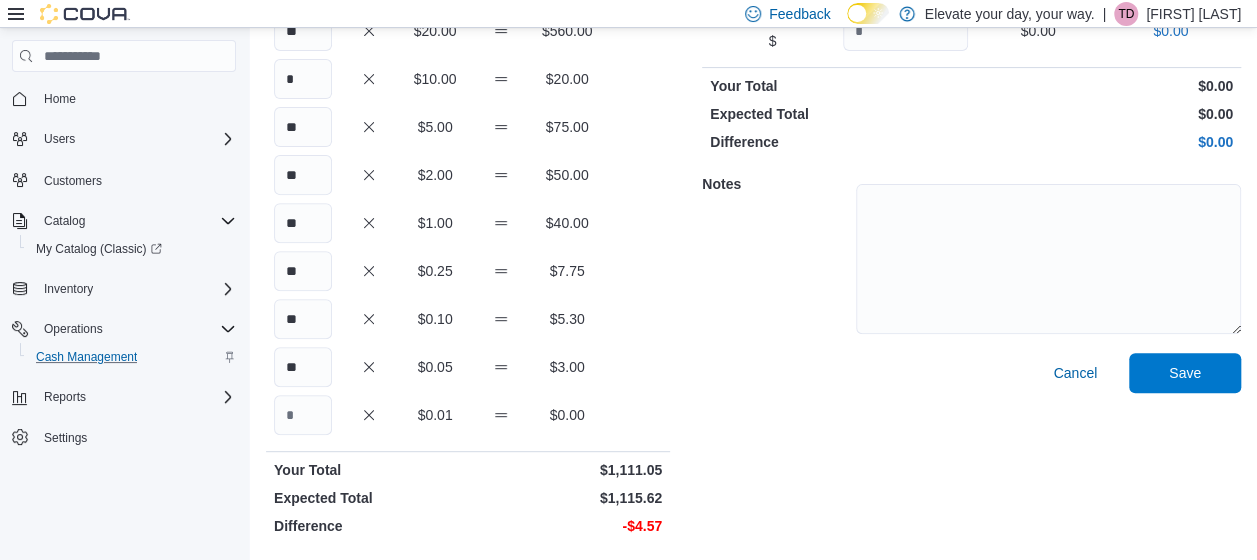 click on "Notes" at bounding box center [971, 256] 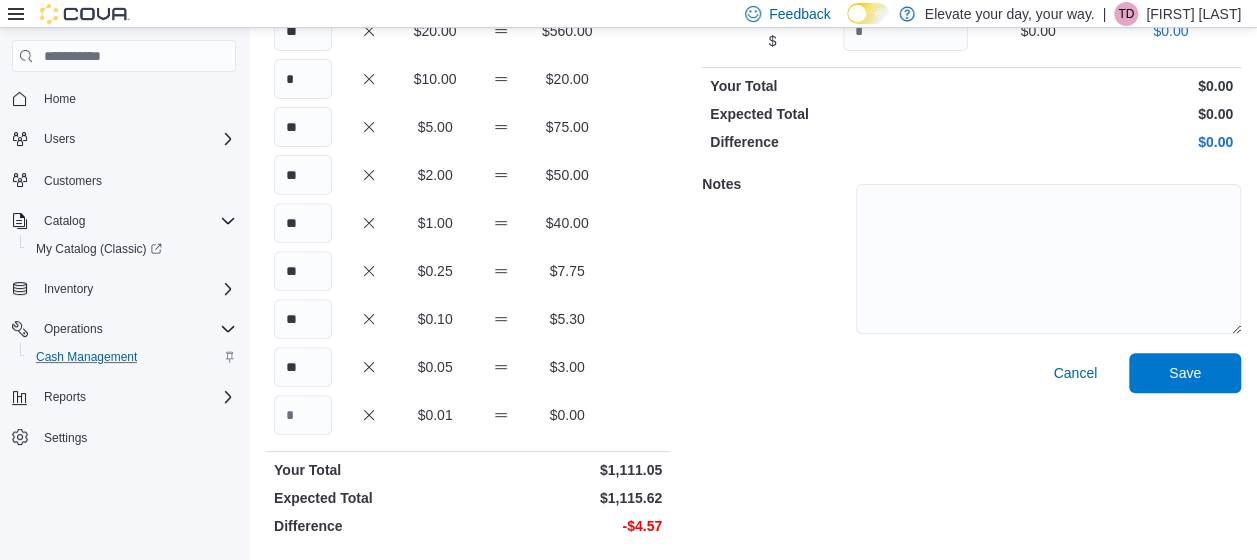 click on "Notes" at bounding box center [971, 256] 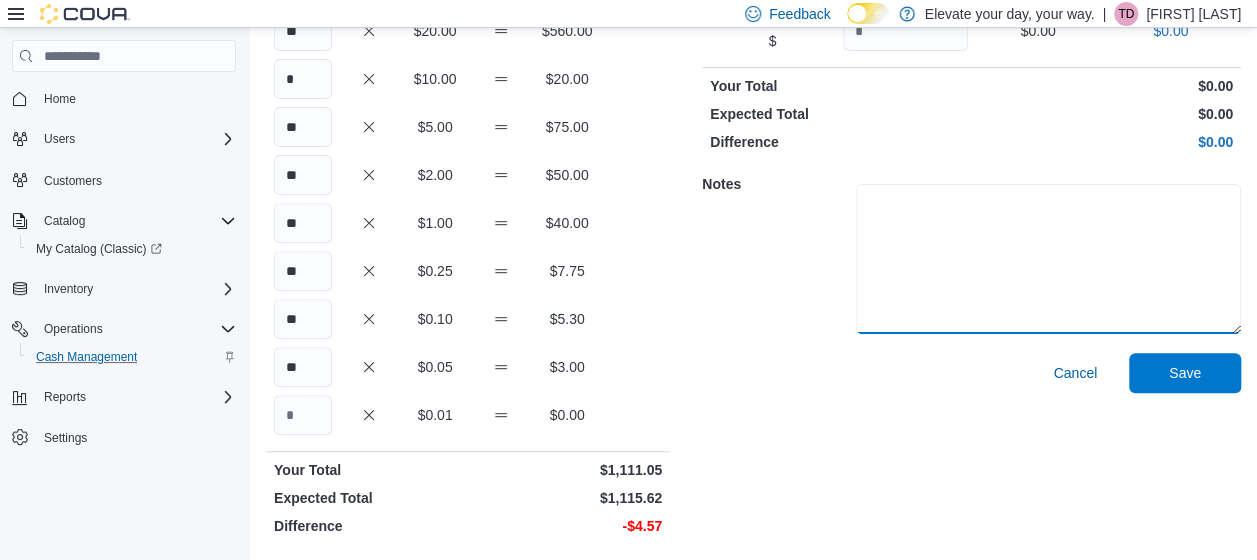 click at bounding box center [1048, 259] 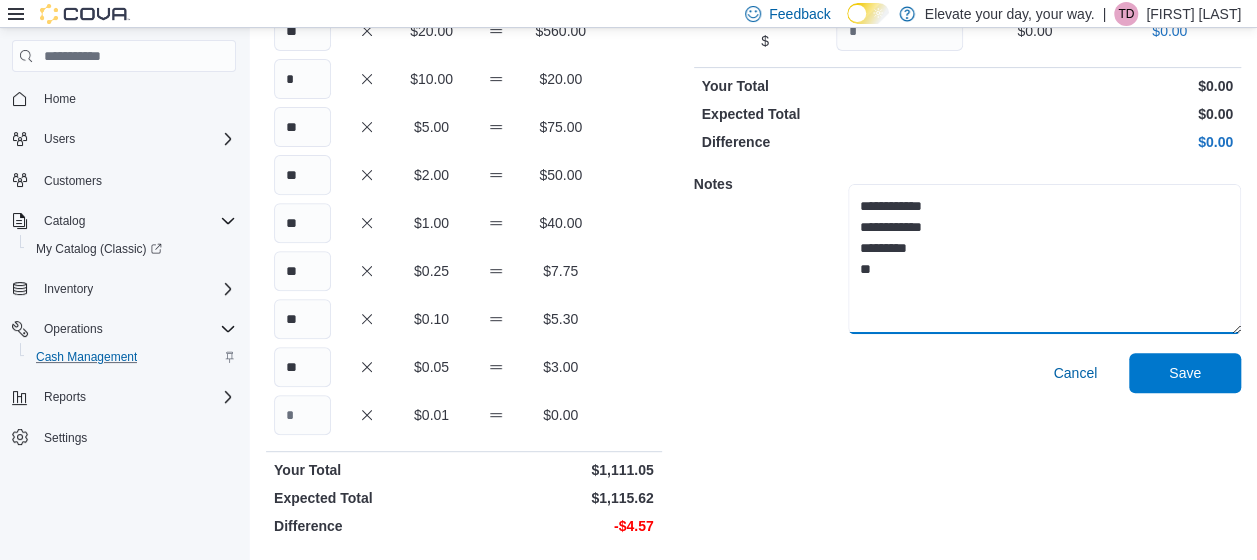 click on "**********" at bounding box center (1044, 259) 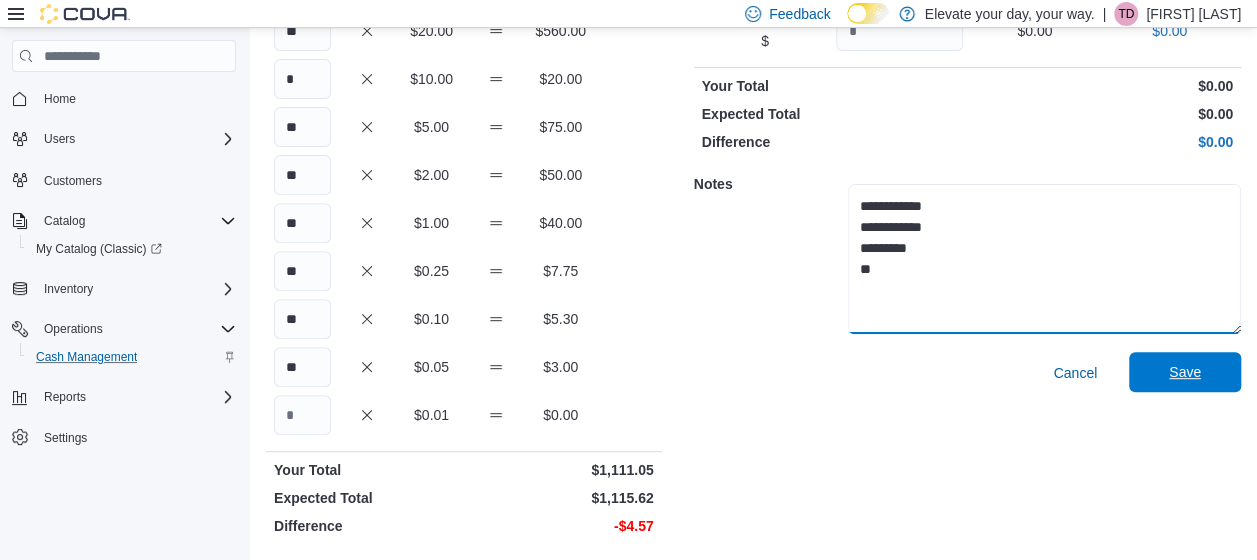 type on "**********" 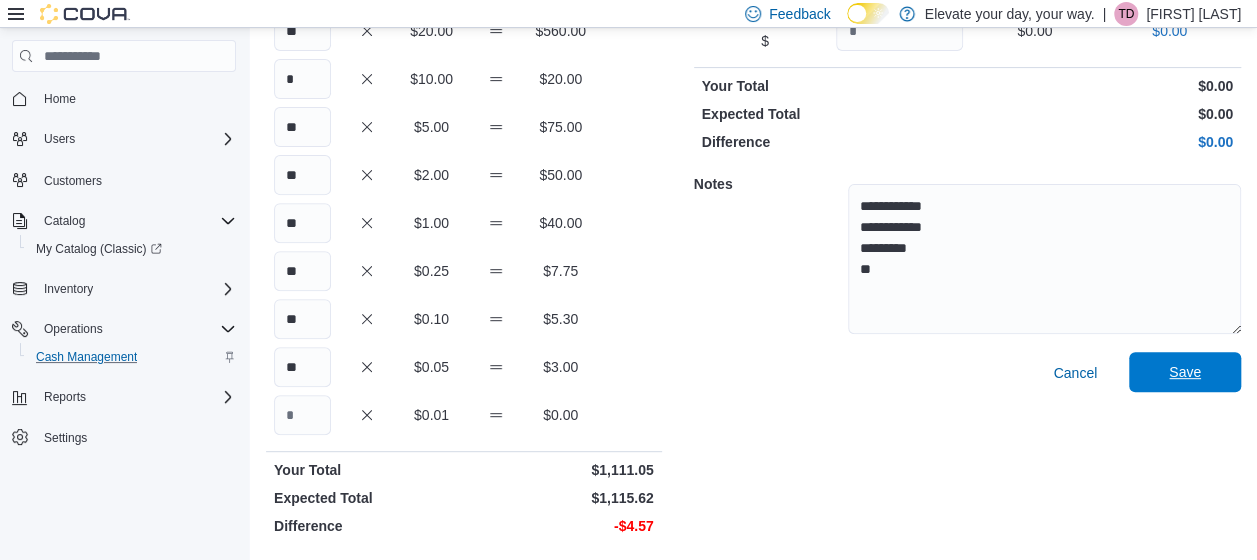 click on "Save" at bounding box center [1185, 372] 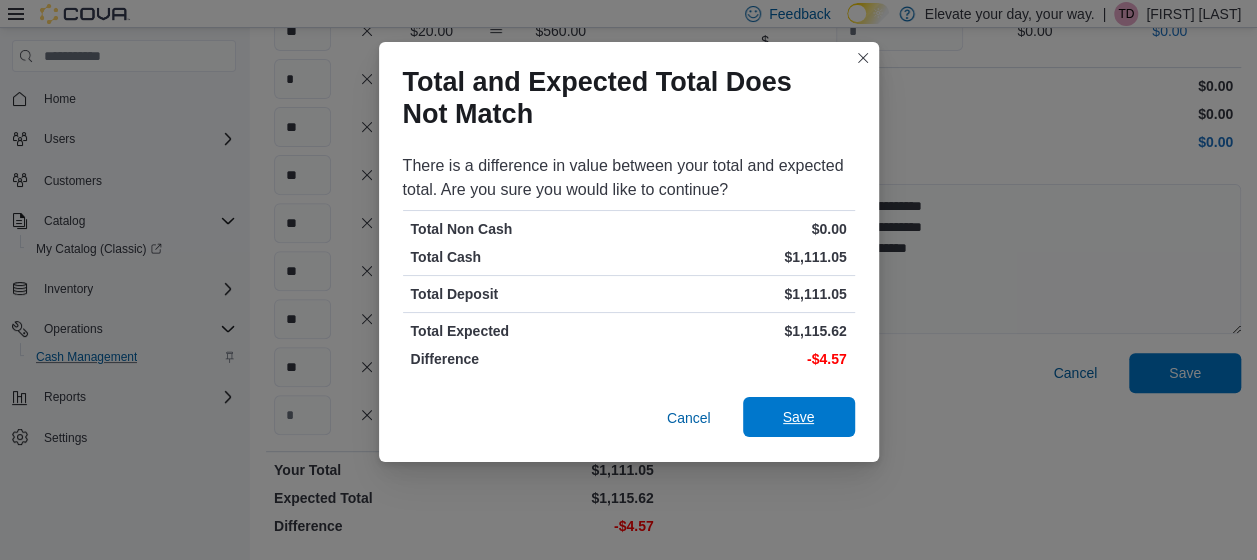 click on "Save" at bounding box center [799, 417] 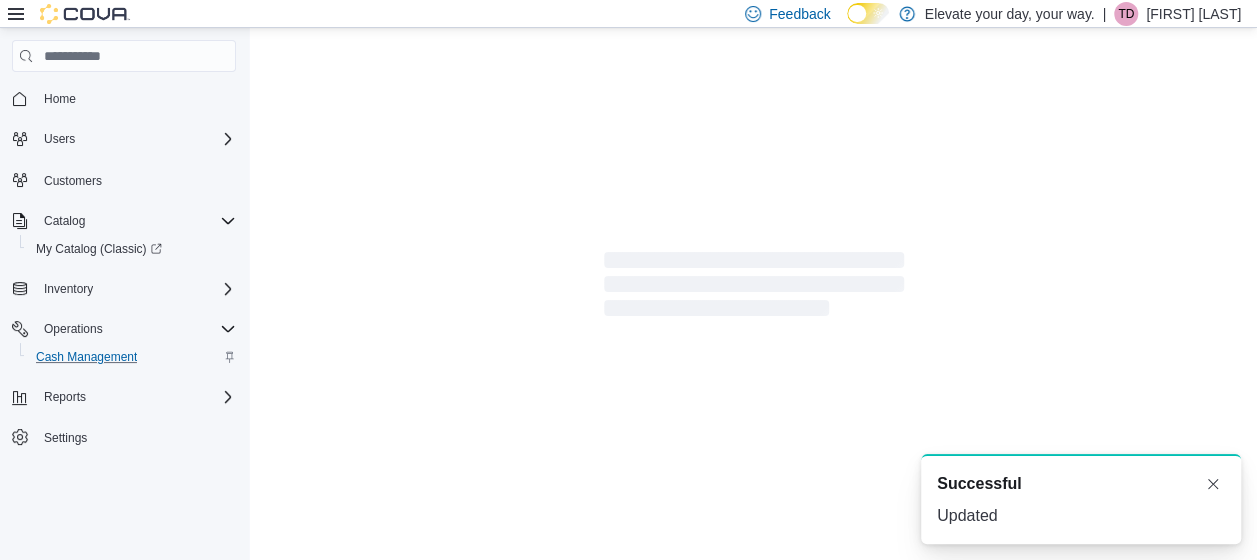 scroll, scrollTop: 12, scrollLeft: 0, axis: vertical 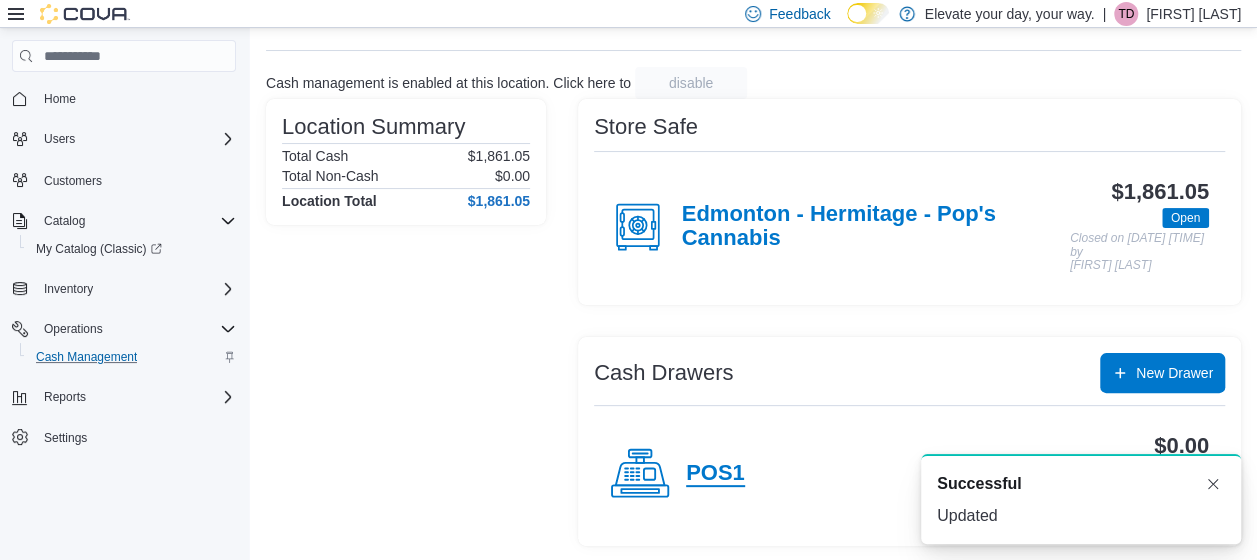 click on "POS1" at bounding box center (715, 474) 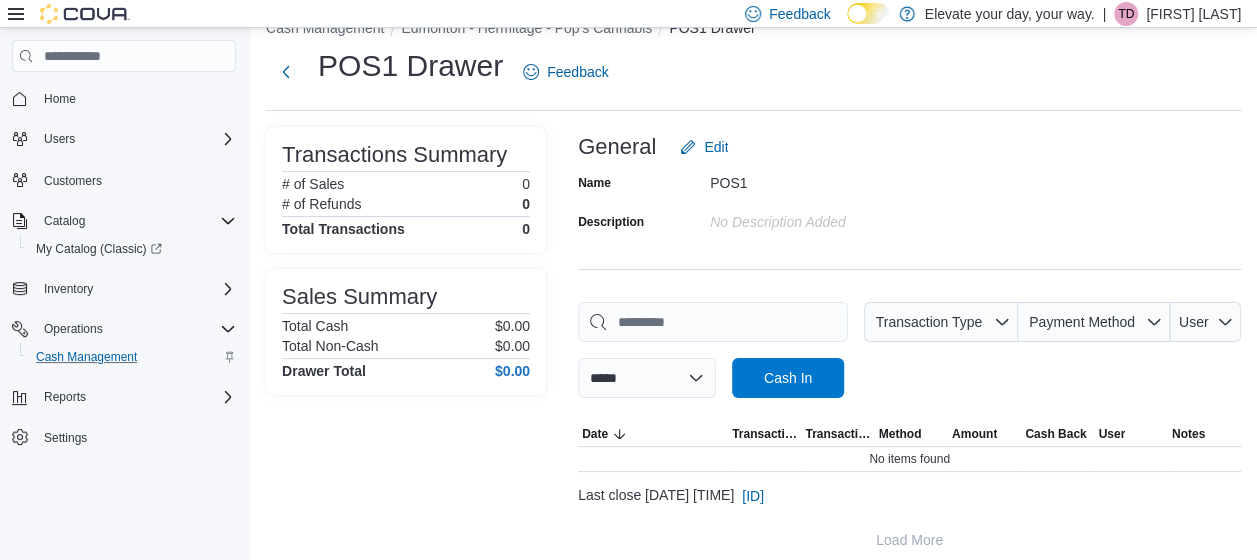scroll, scrollTop: 49, scrollLeft: 0, axis: vertical 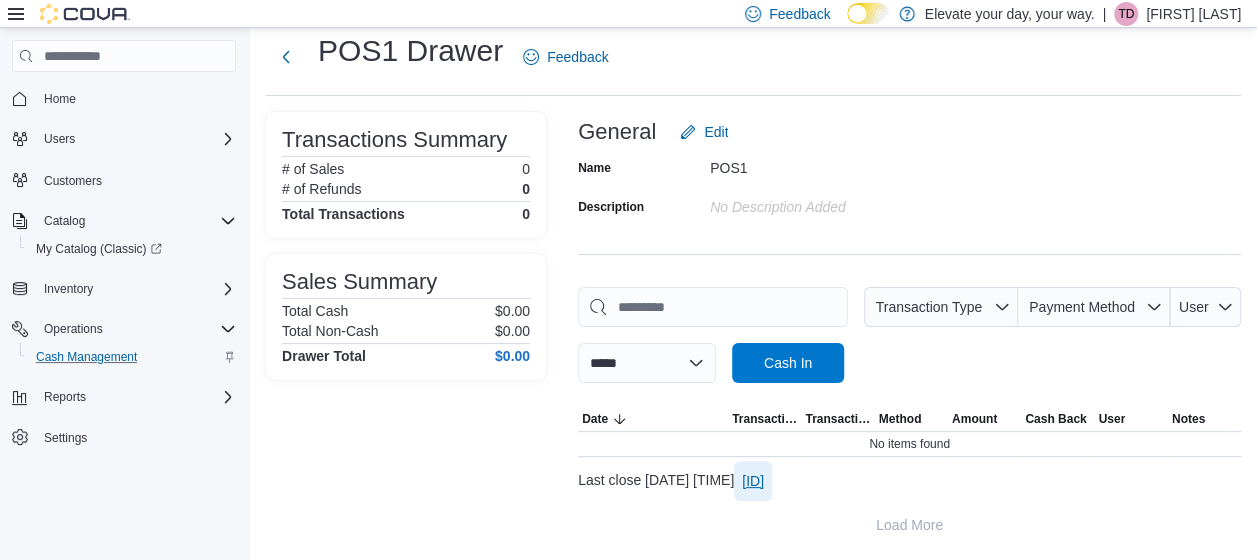 click on "[ID]" at bounding box center [753, 481] 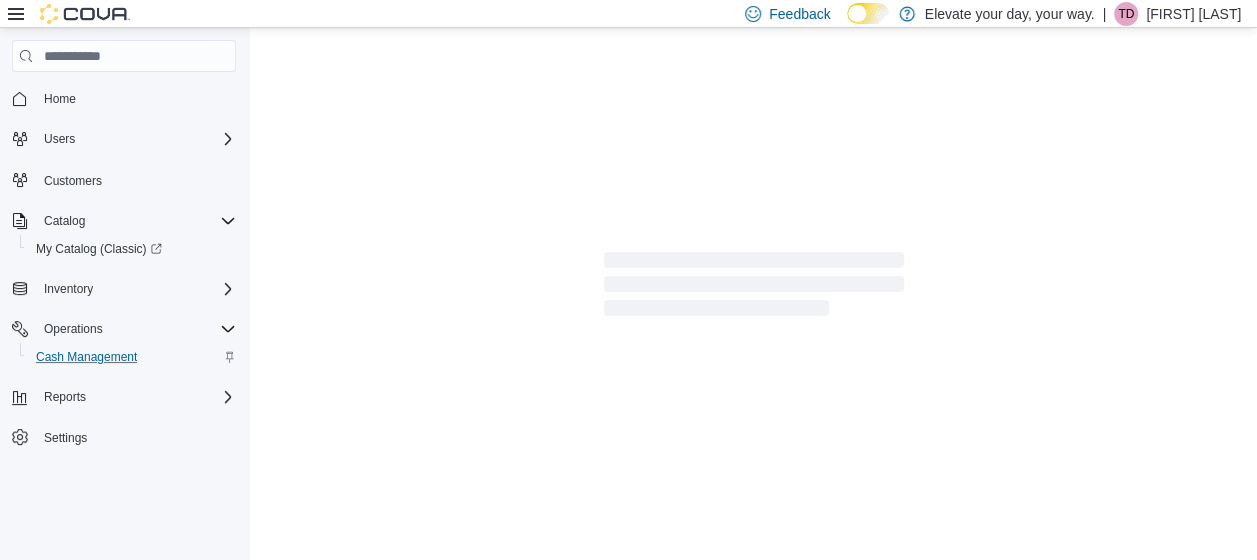 scroll, scrollTop: 0, scrollLeft: 0, axis: both 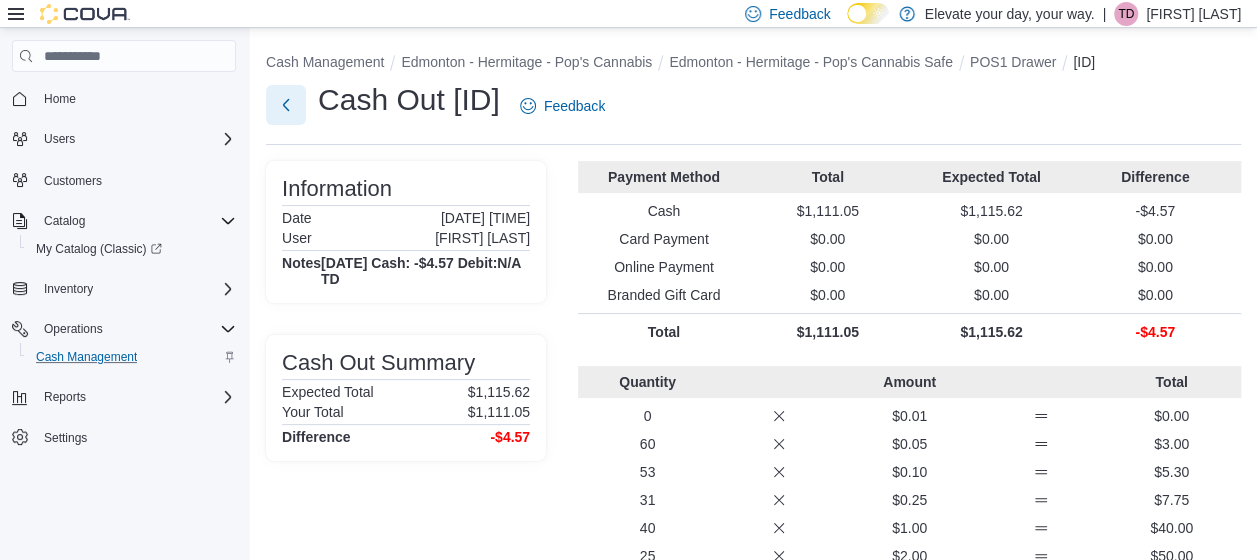 click at bounding box center [286, 105] 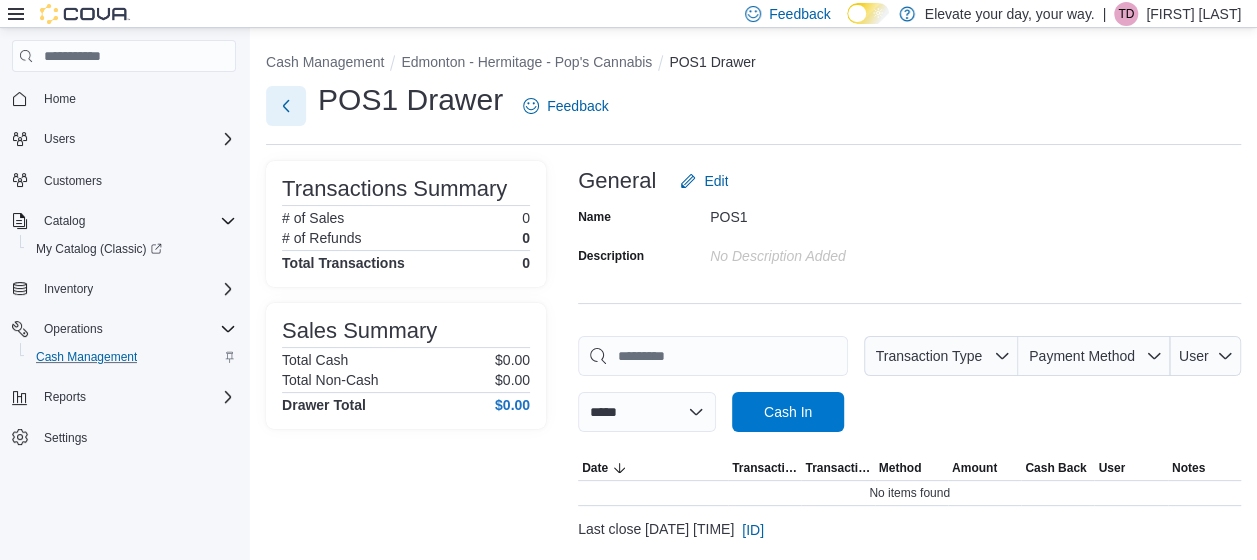 click at bounding box center [286, 106] 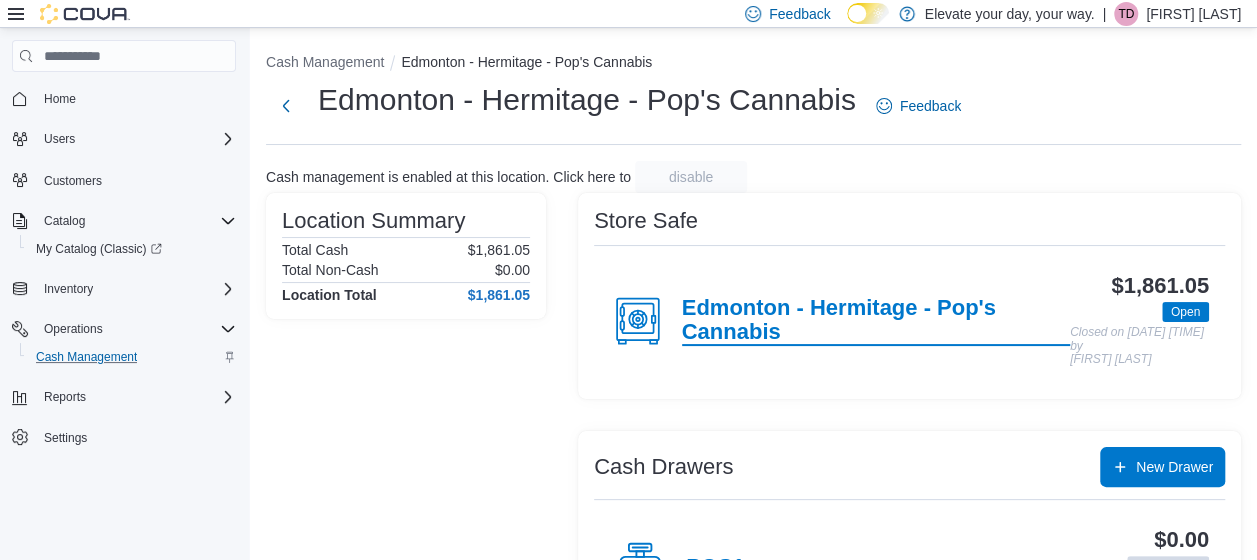click on "Edmonton - Hermitage - Pop's Cannabis" at bounding box center [876, 321] 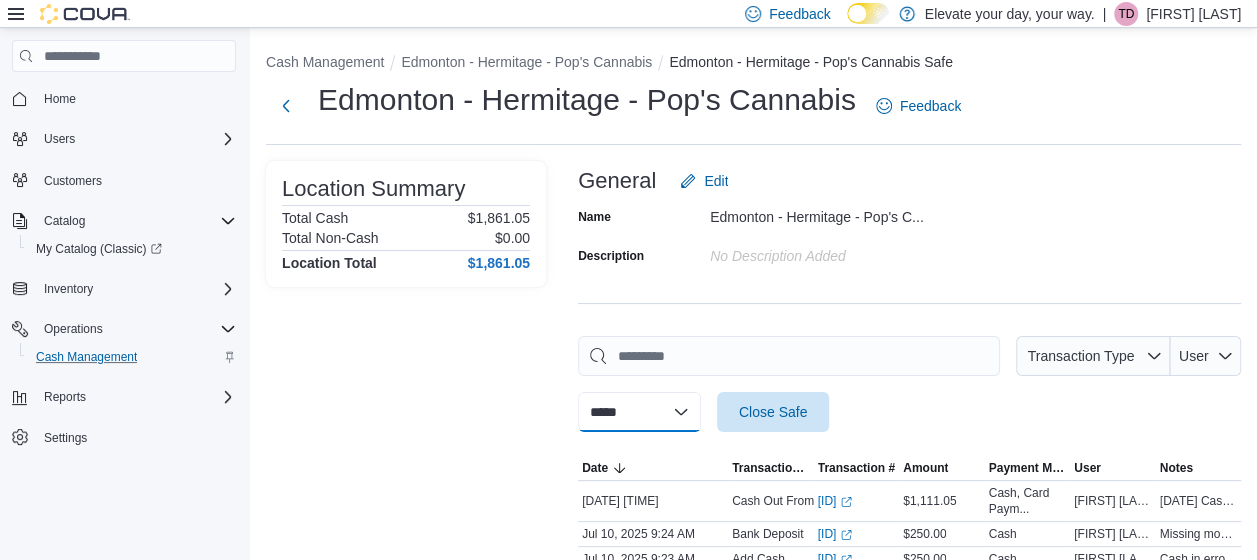 click on "**********" at bounding box center (639, 412) 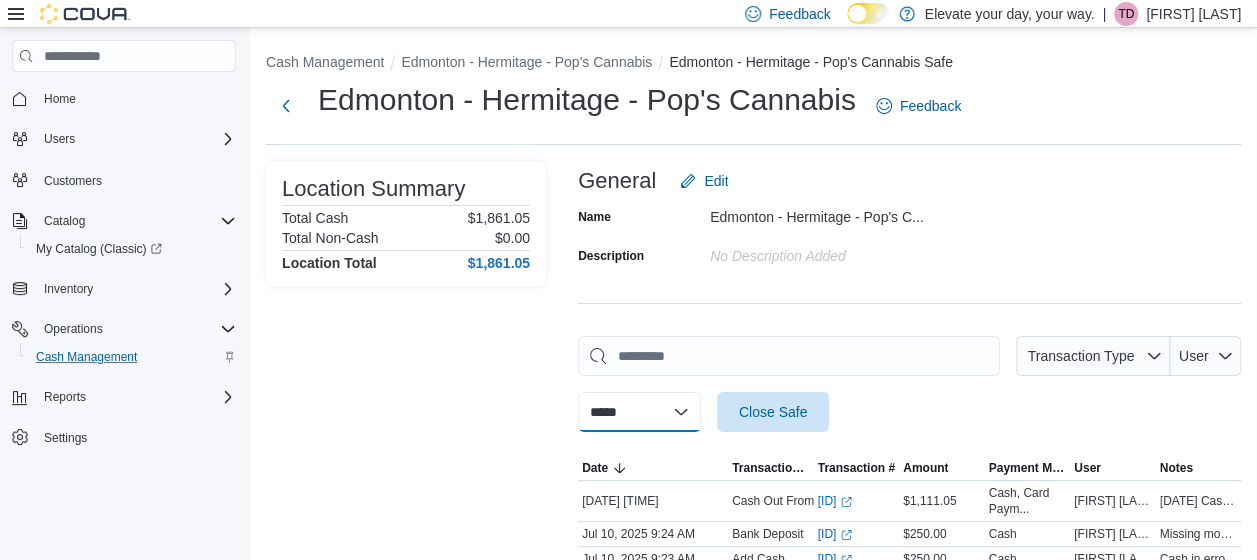 select on "**********" 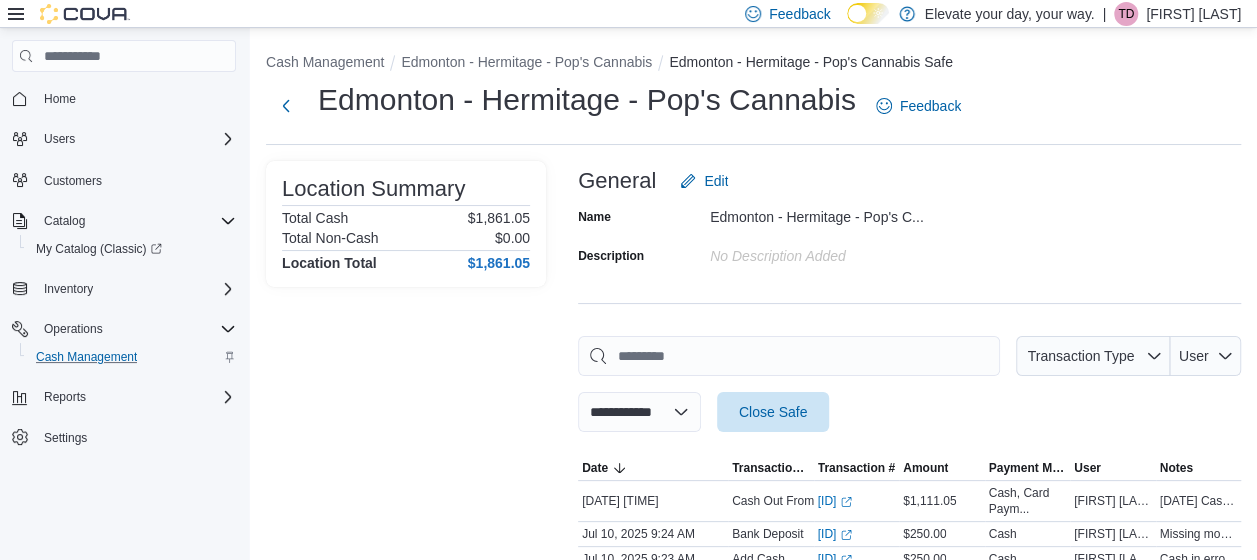 click on "**********" at bounding box center [639, 412] 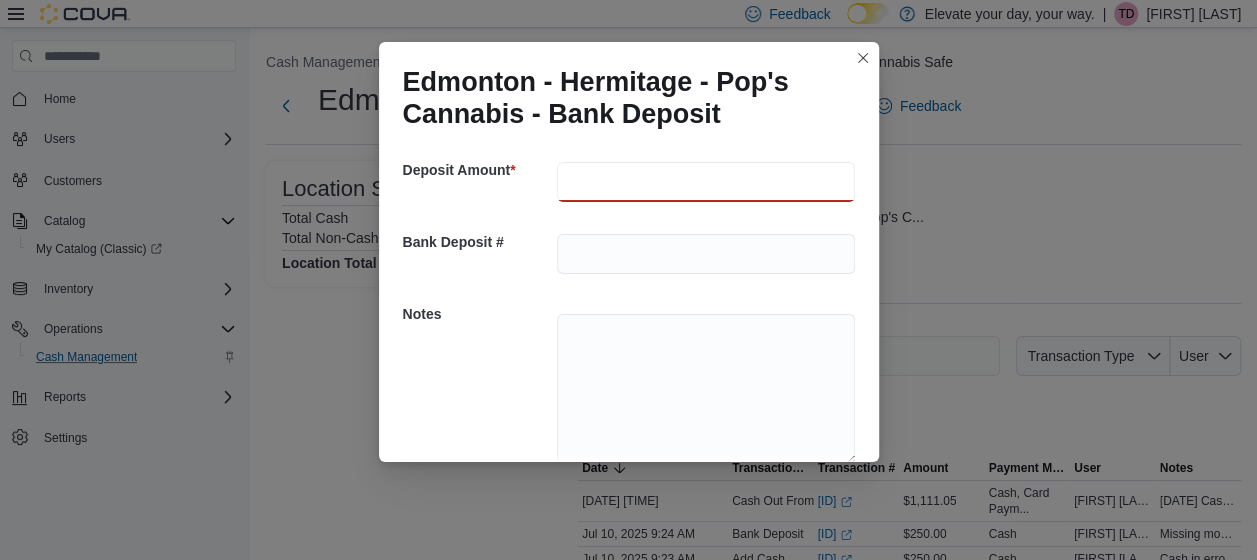 click at bounding box center [706, 182] 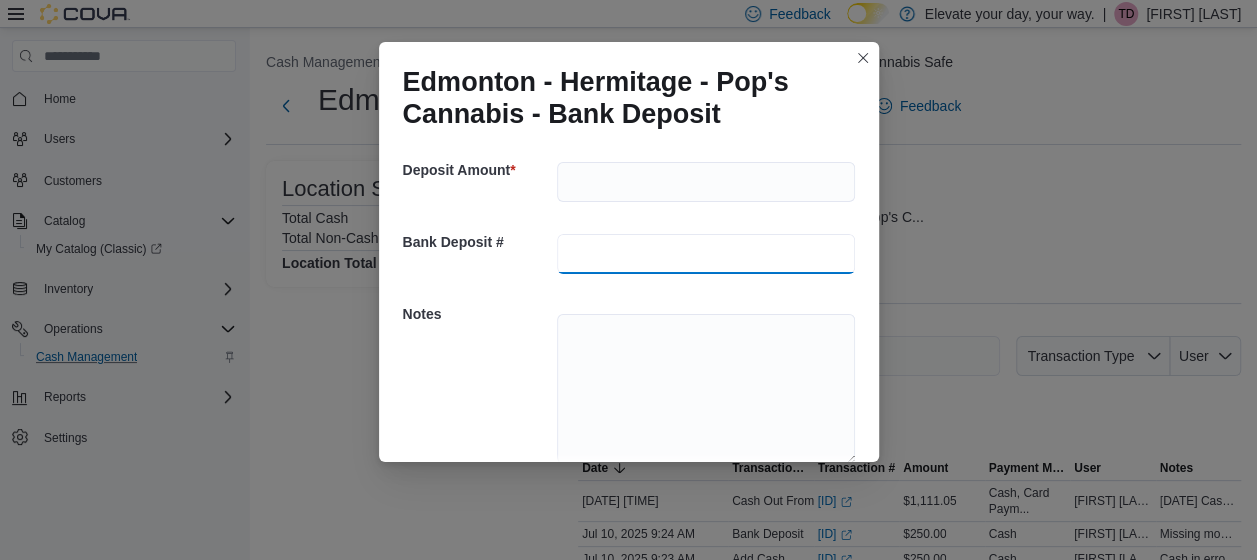 click at bounding box center (706, 254) 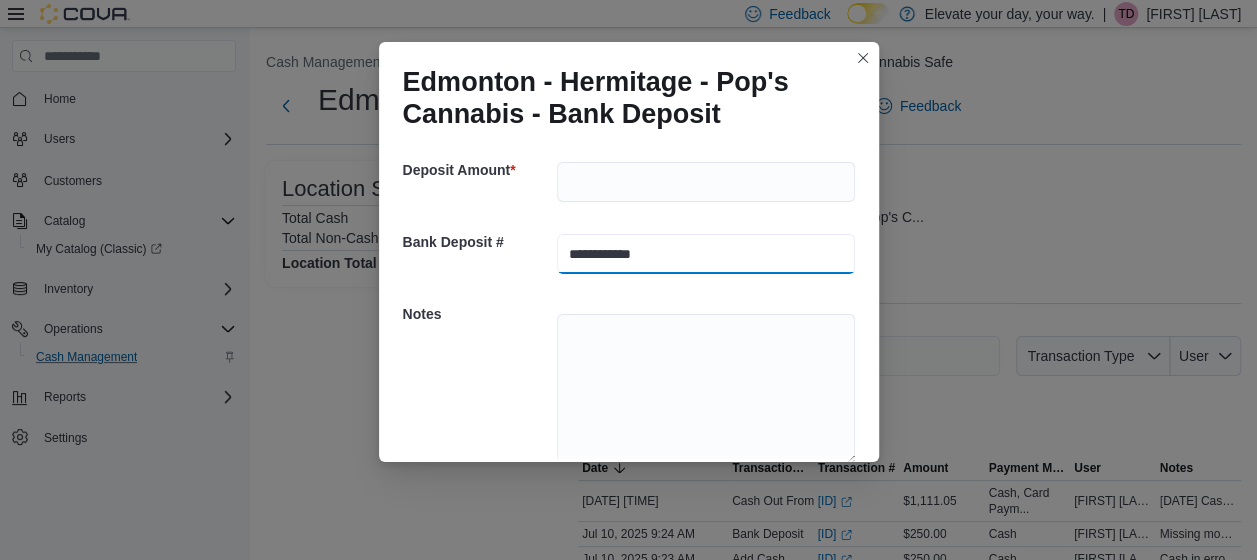 type on "**********" 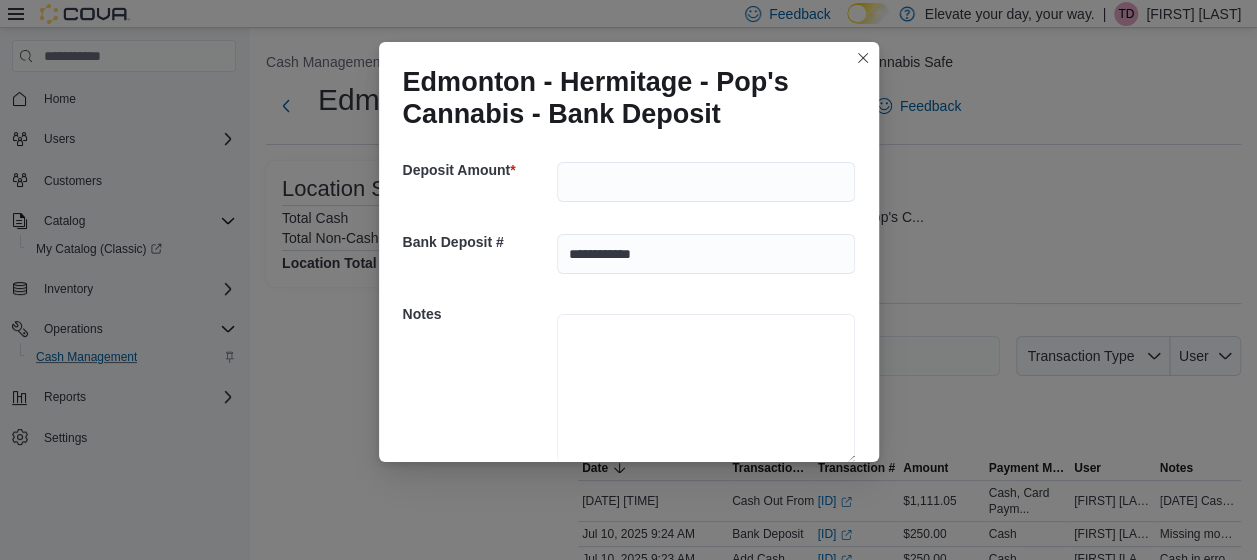 click at bounding box center (706, 389) 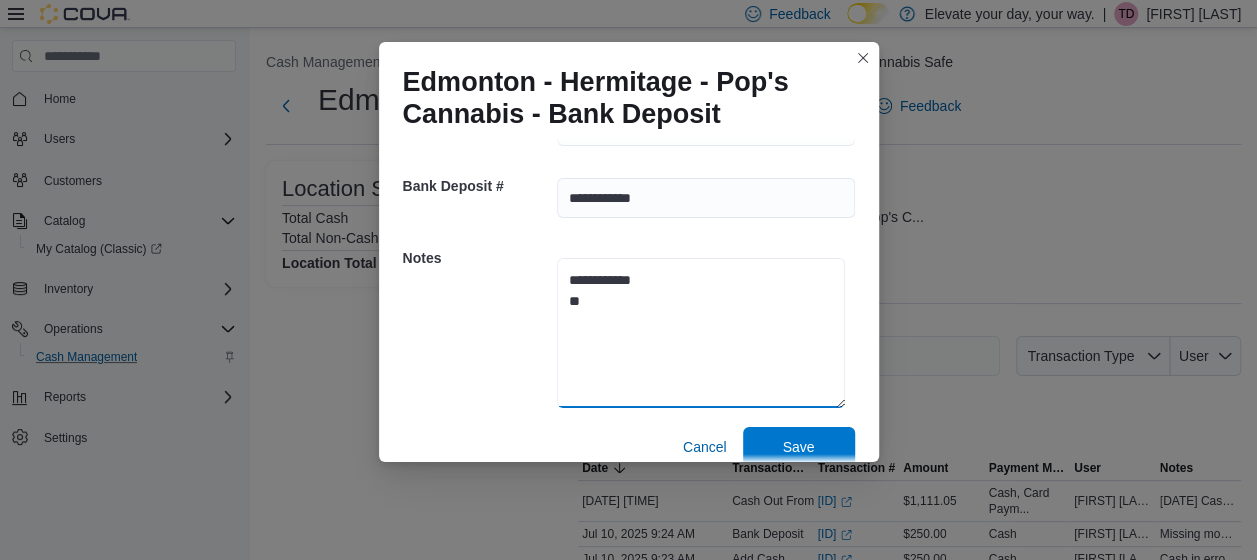 scroll, scrollTop: 85, scrollLeft: 0, axis: vertical 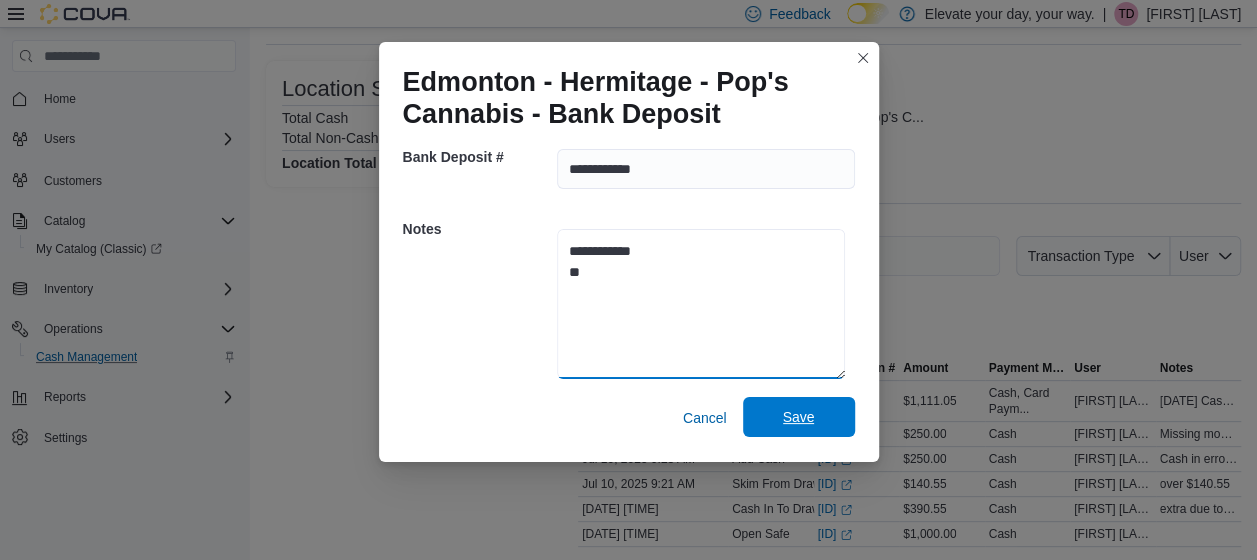 type on "**********" 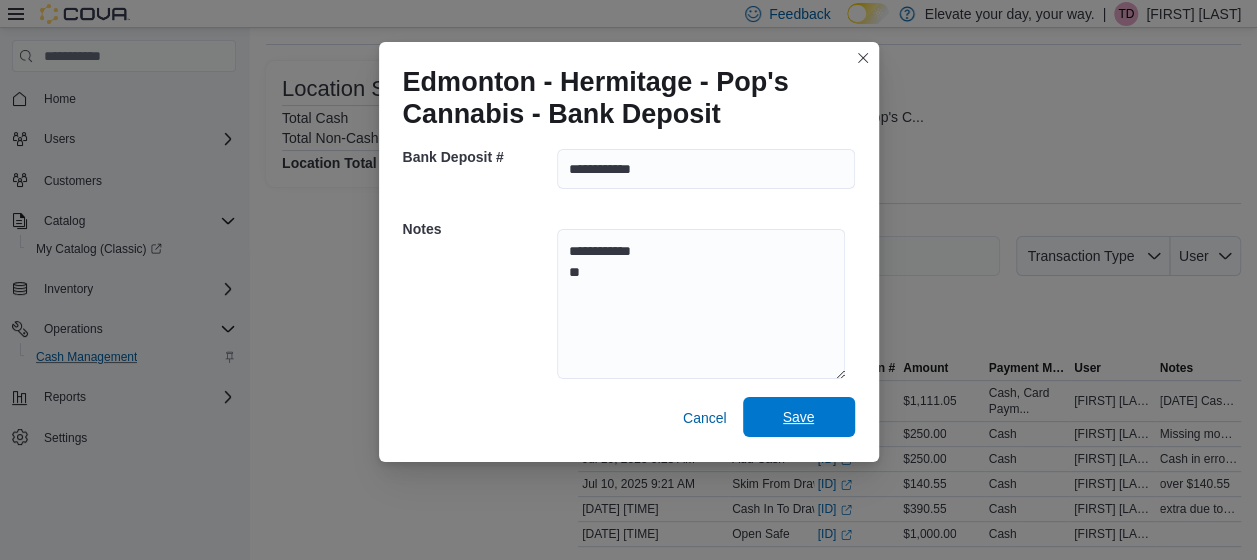 click on "Save" at bounding box center (799, 417) 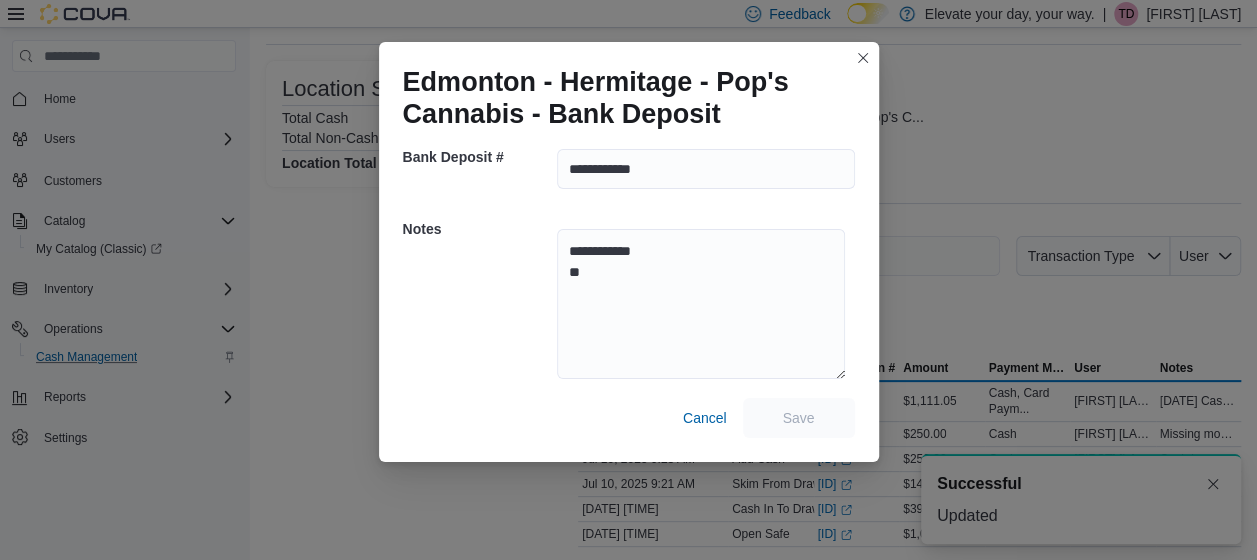 scroll, scrollTop: 0, scrollLeft: 0, axis: both 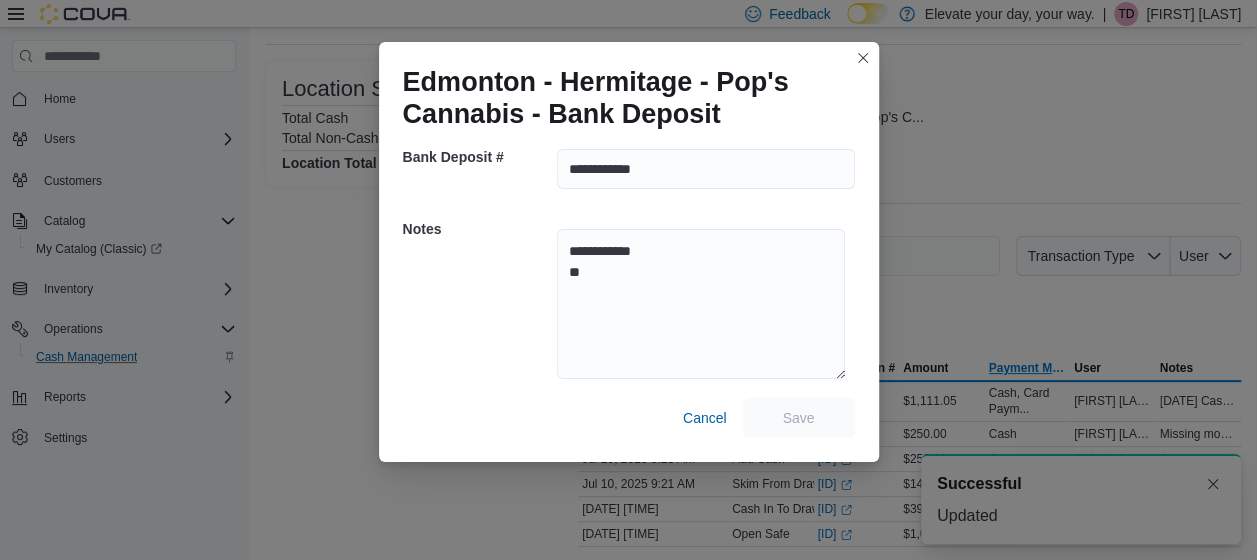 select 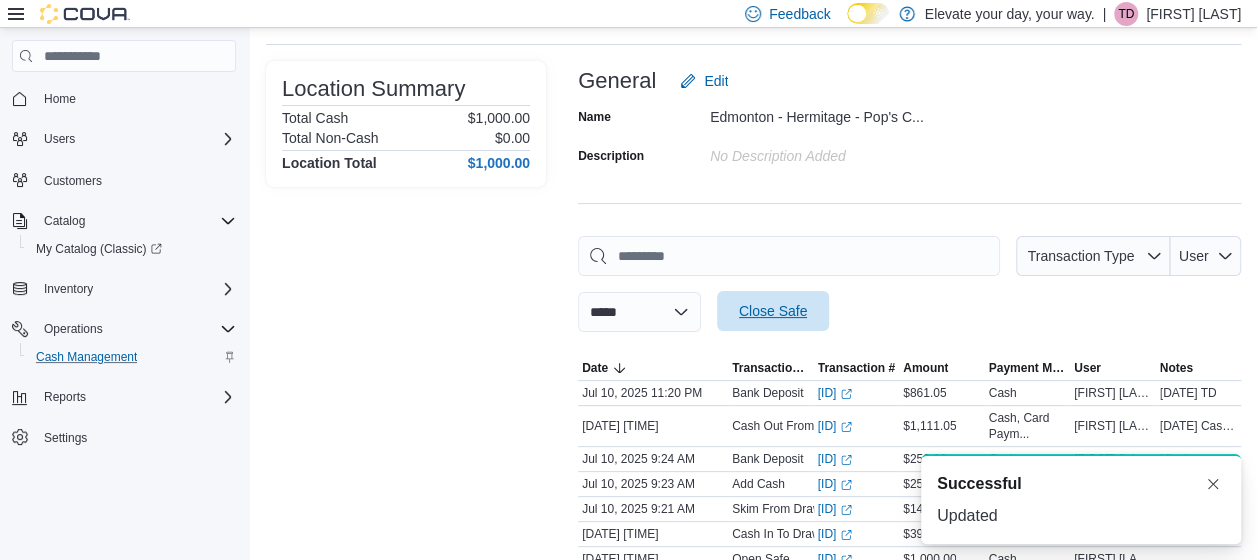 click on "Close Safe" at bounding box center (773, 311) 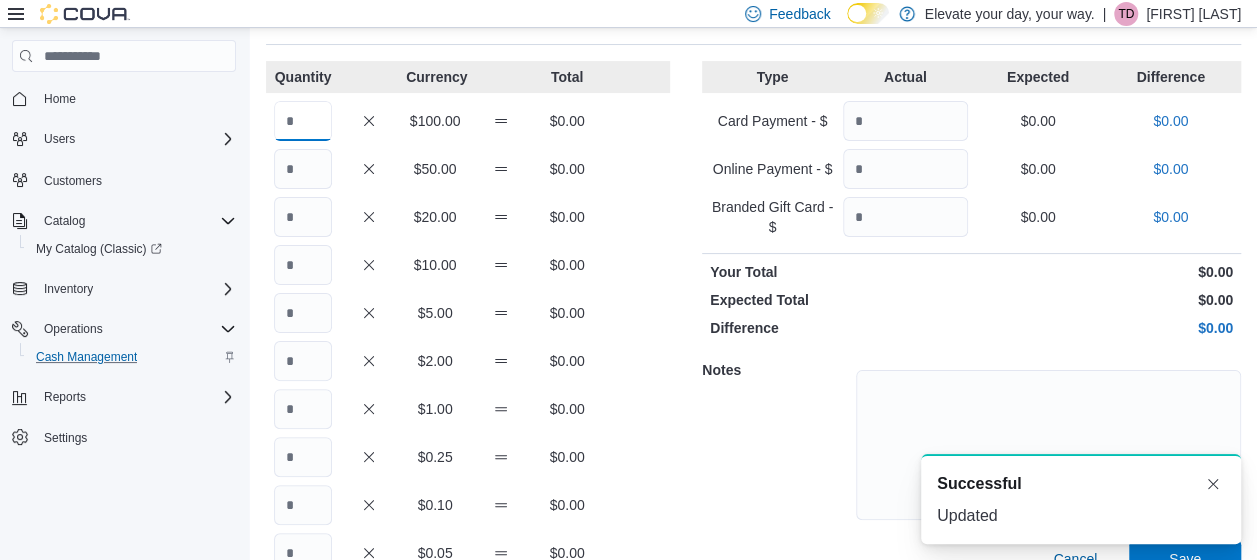 click at bounding box center [303, 121] 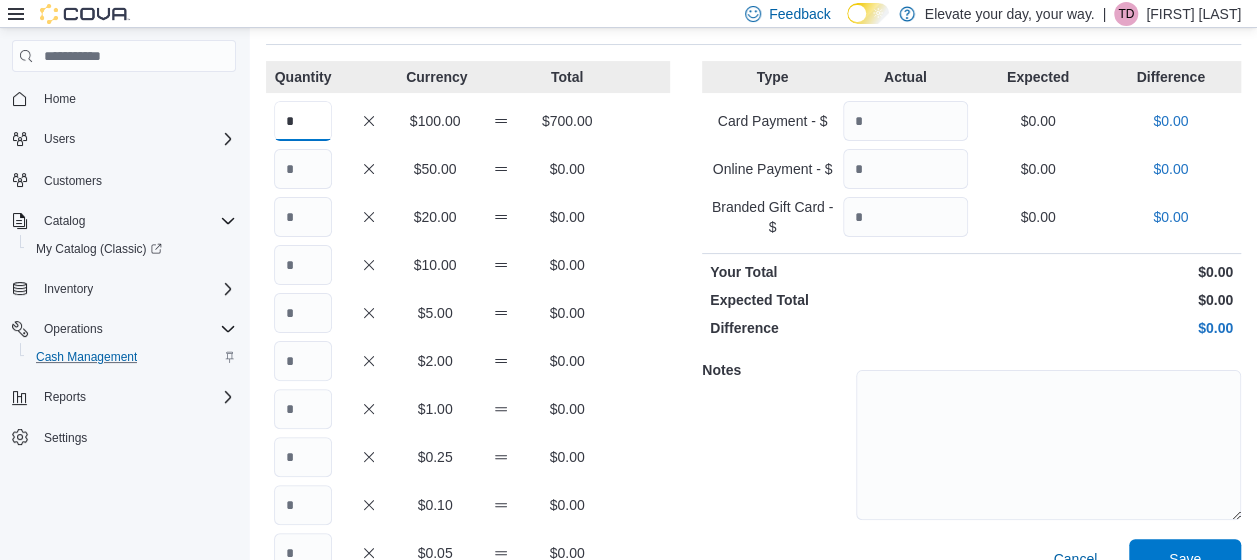 type on "*" 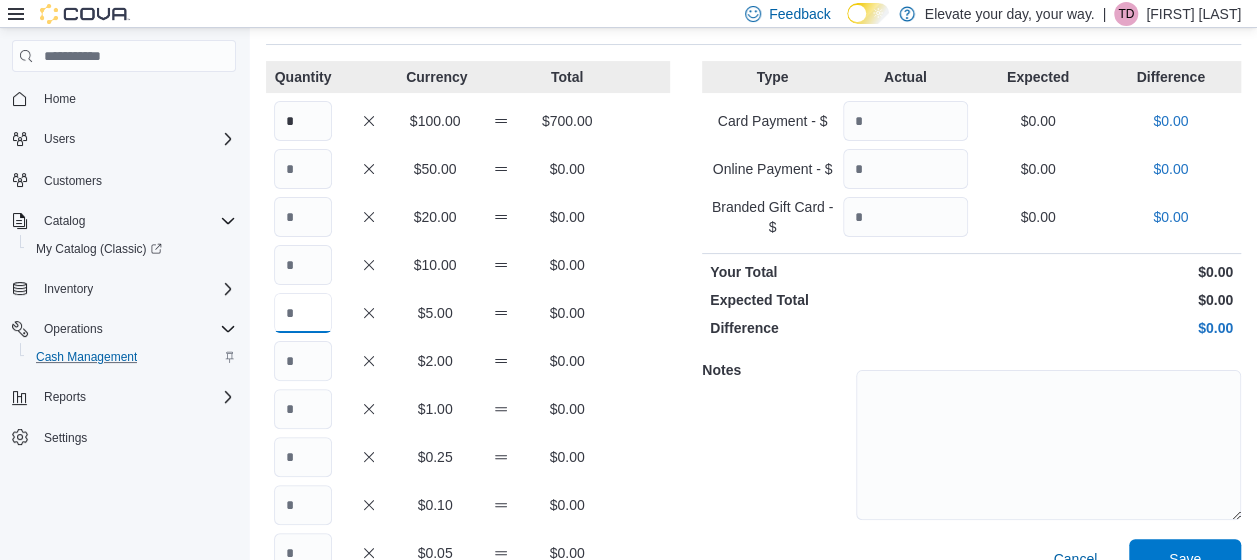 click at bounding box center [303, 313] 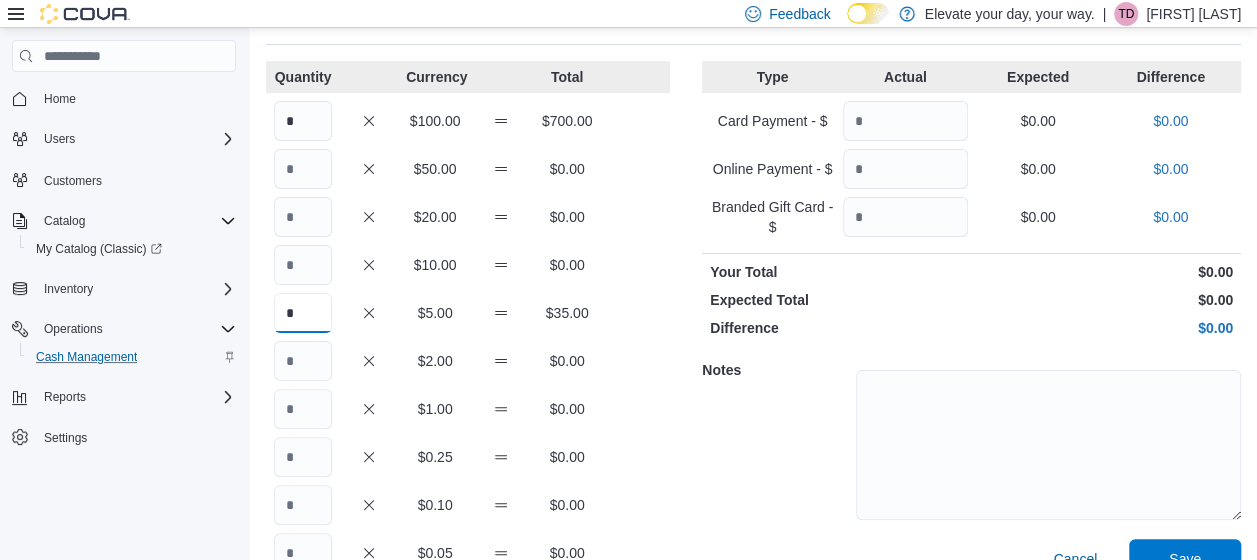 type on "*" 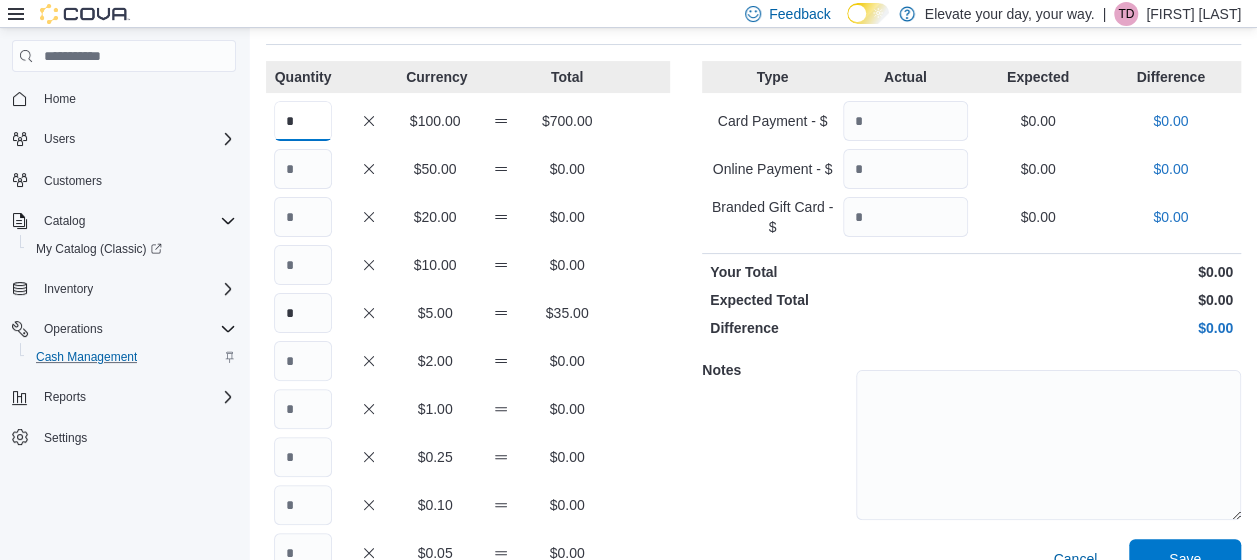 click on "*" at bounding box center (303, 121) 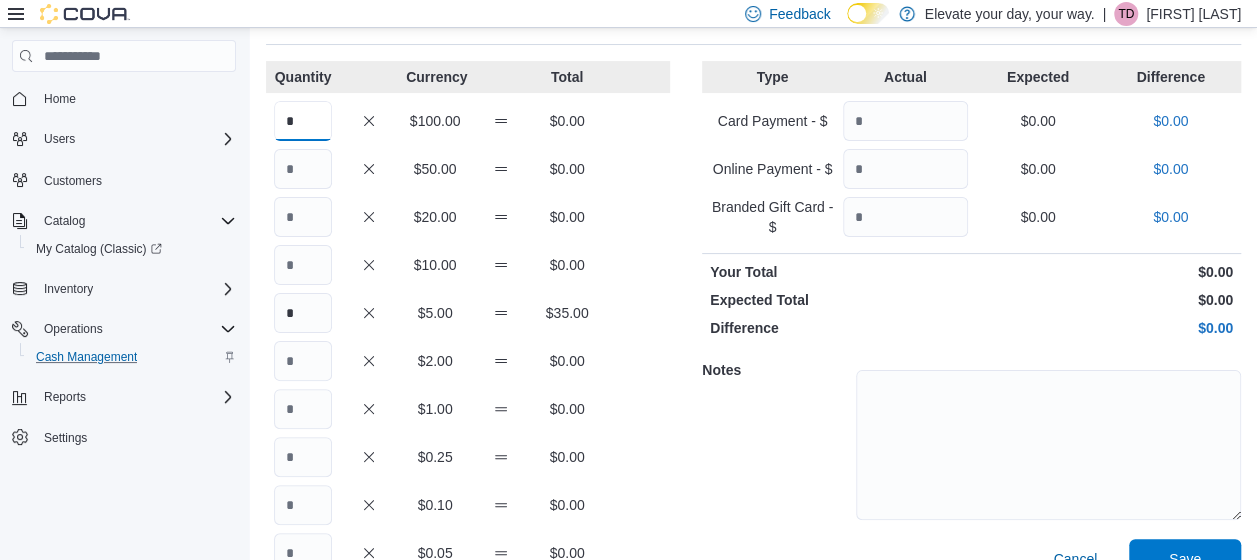 type on "*" 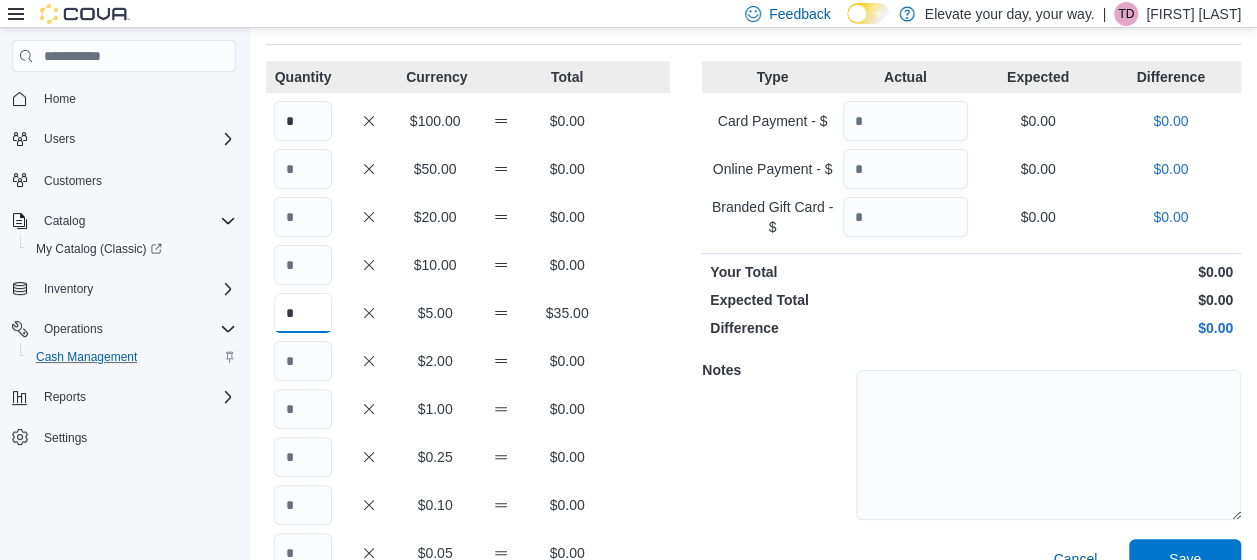 click on "*" at bounding box center (303, 313) 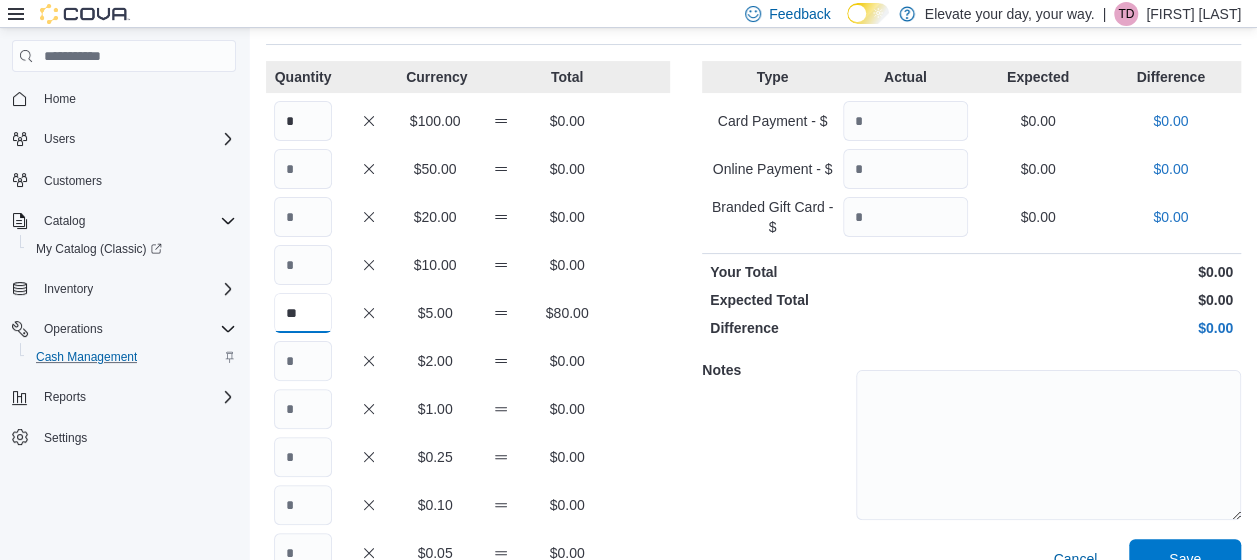 type on "**" 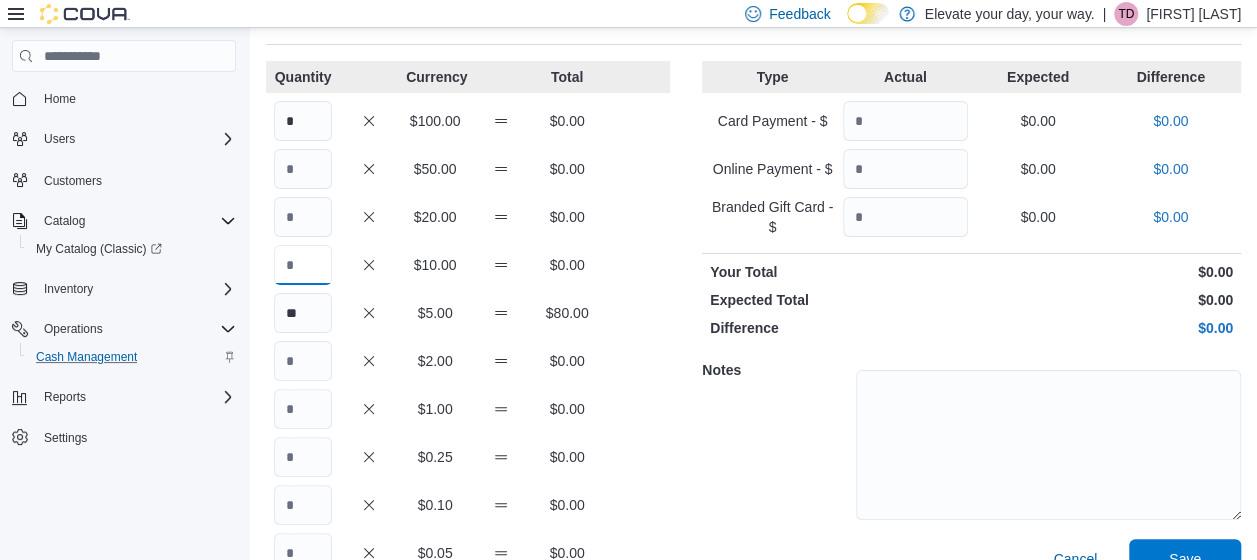 click at bounding box center (303, 265) 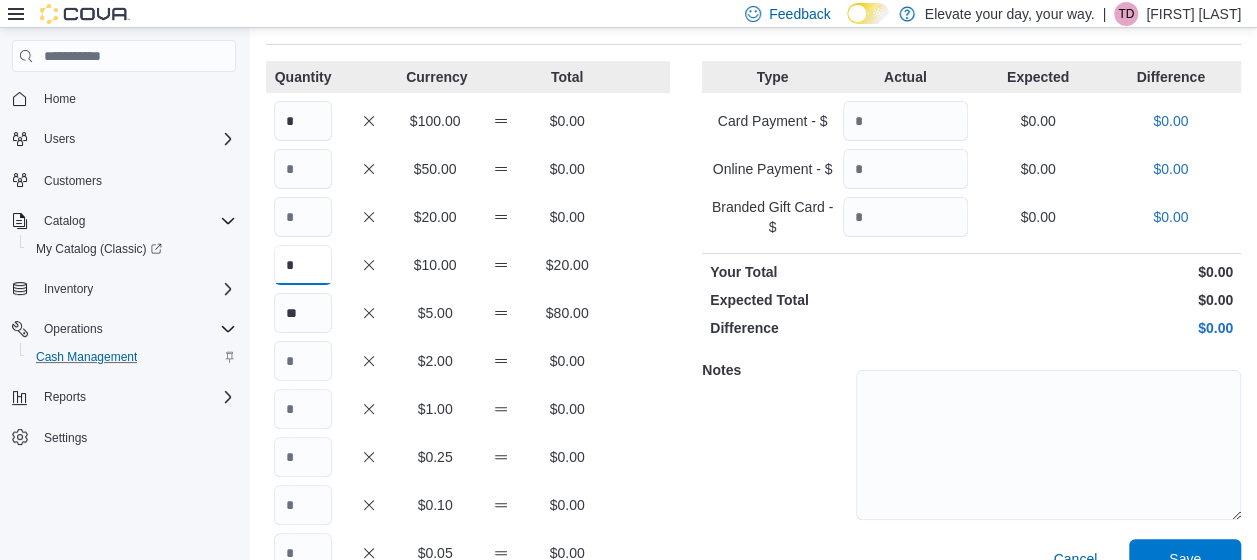 type on "*" 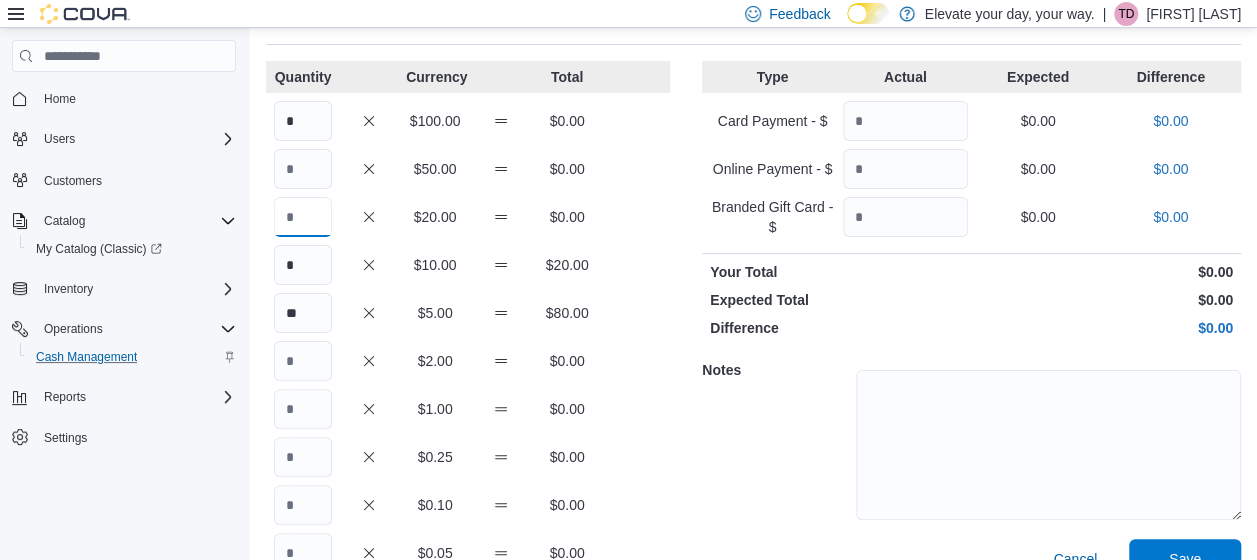 click at bounding box center (303, 217) 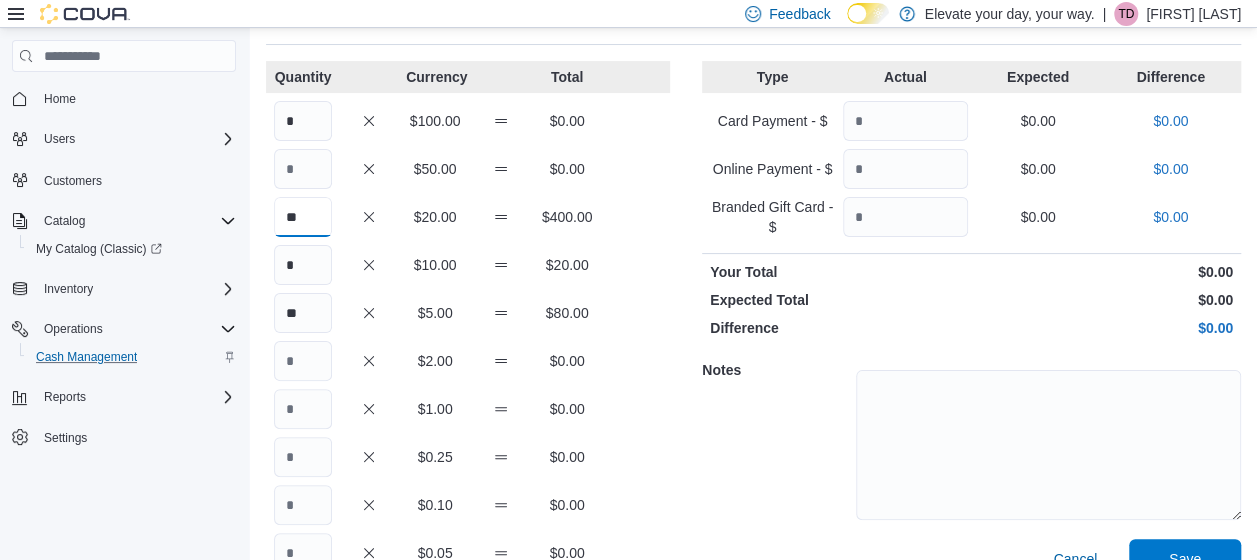 type on "**" 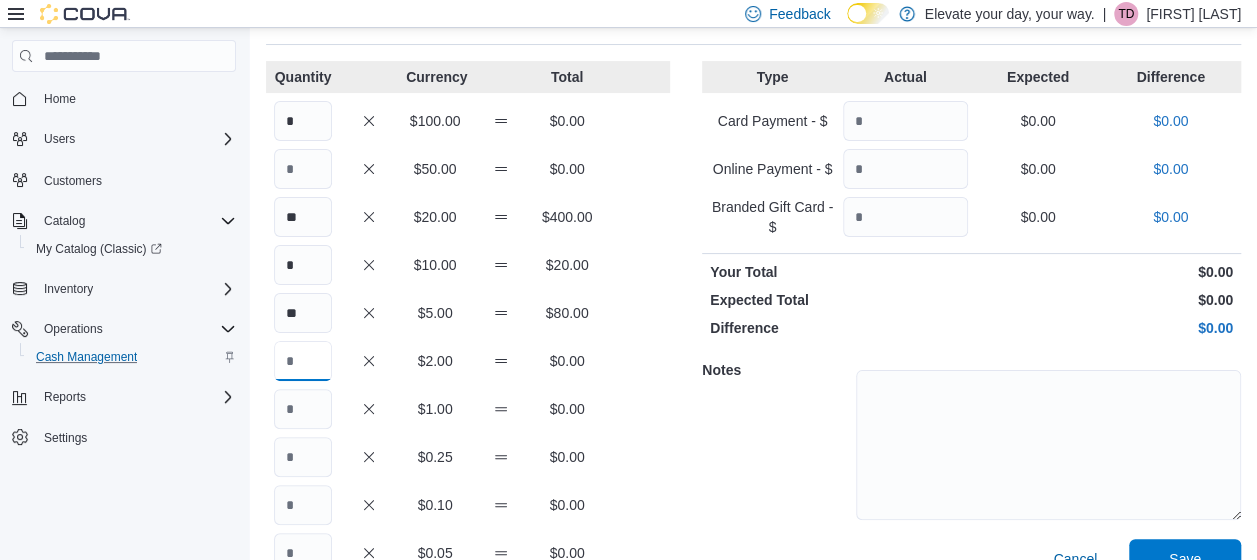 click at bounding box center (303, 361) 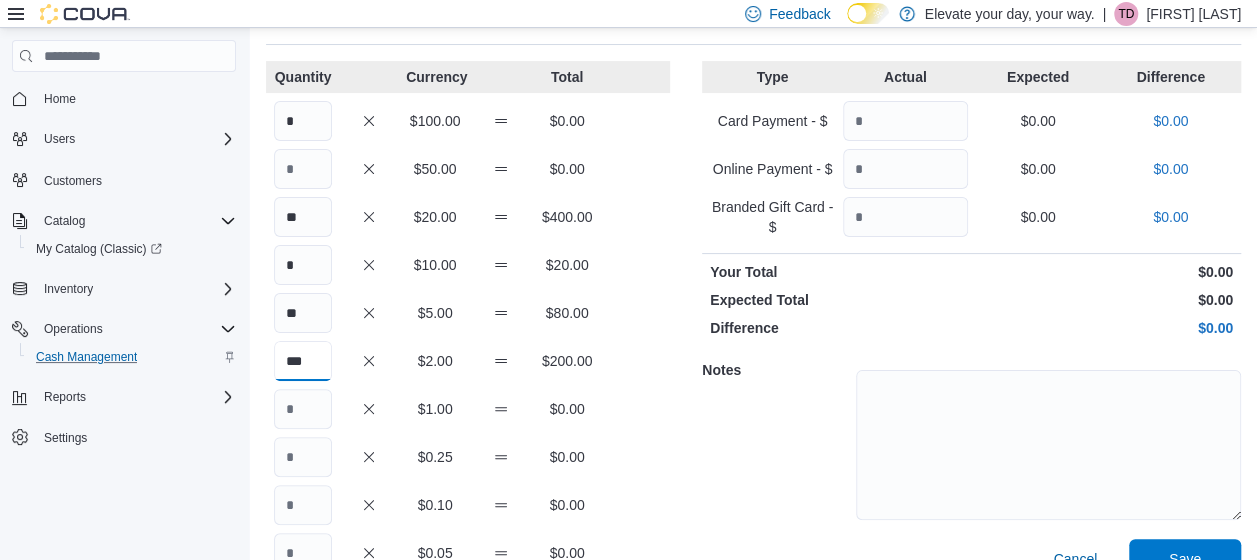 type on "***" 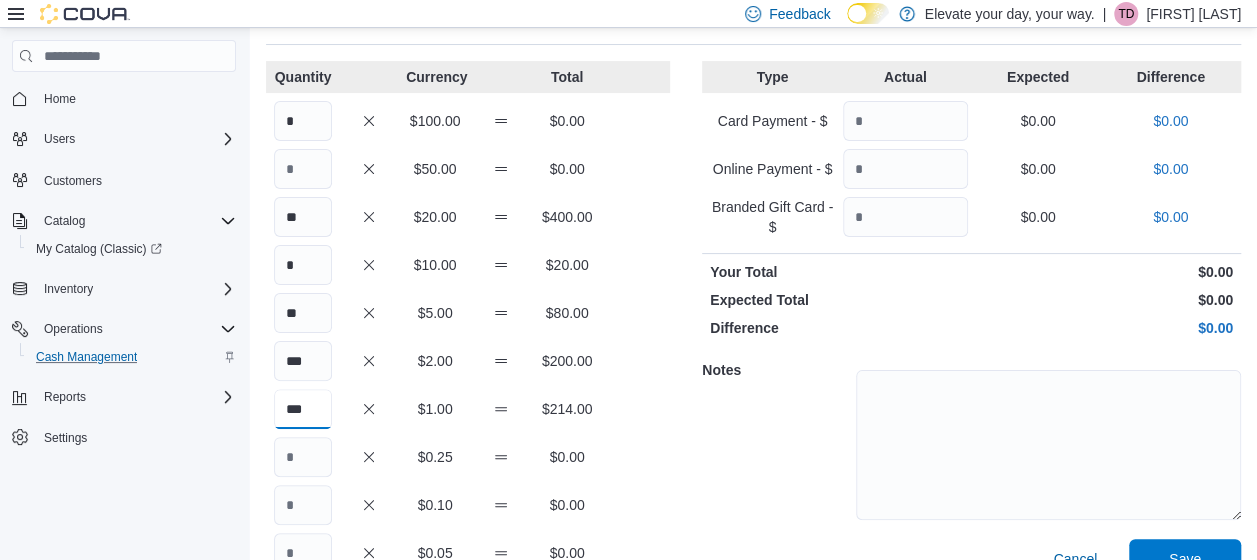 type on "***" 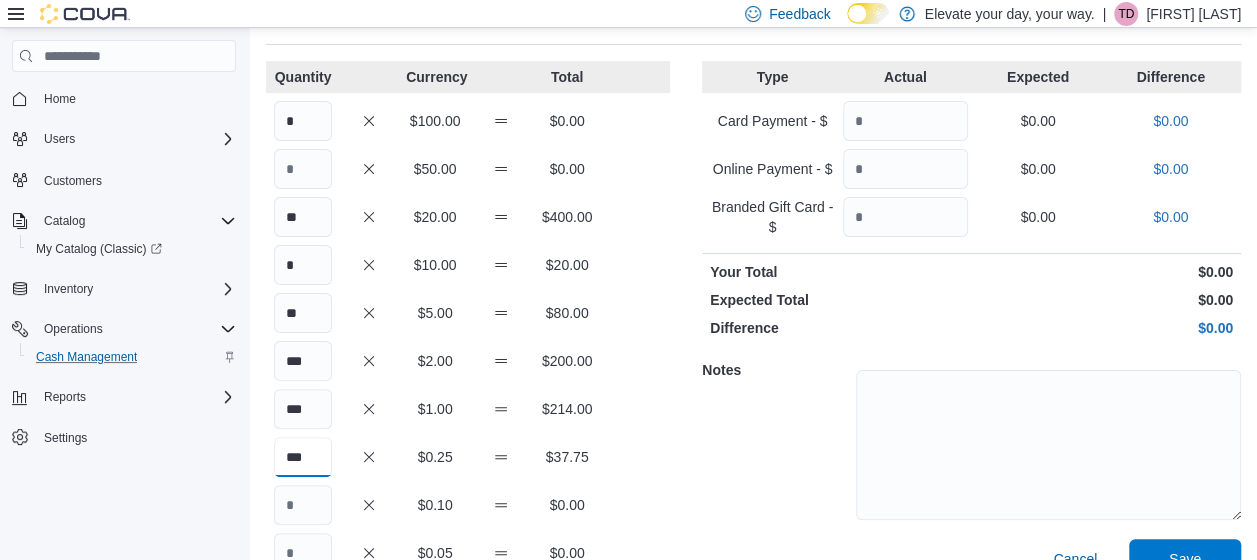 type on "***" 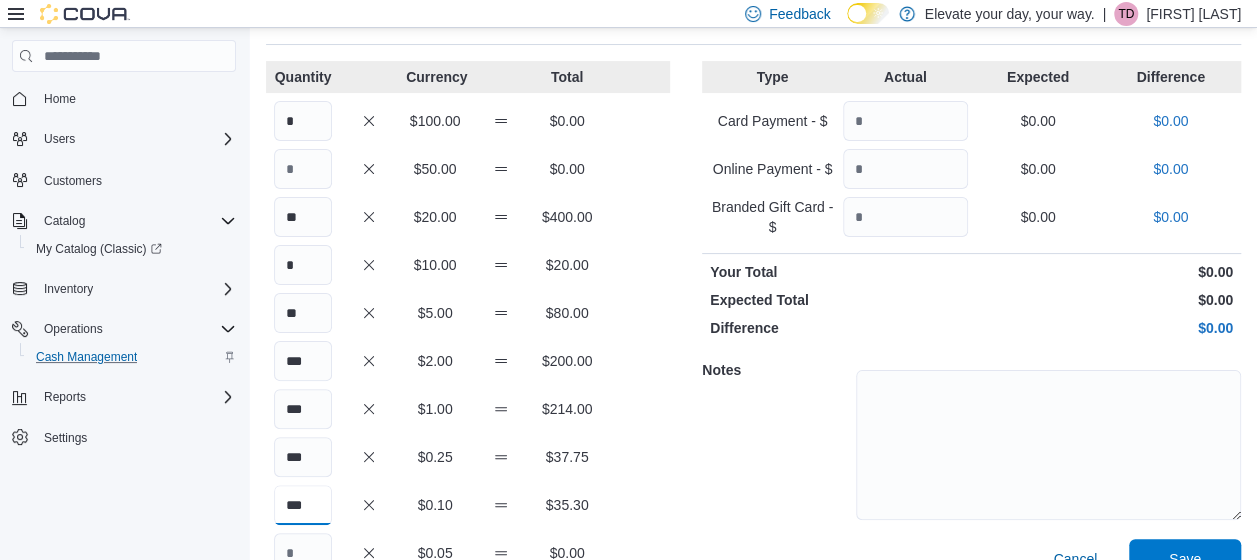 type on "***" 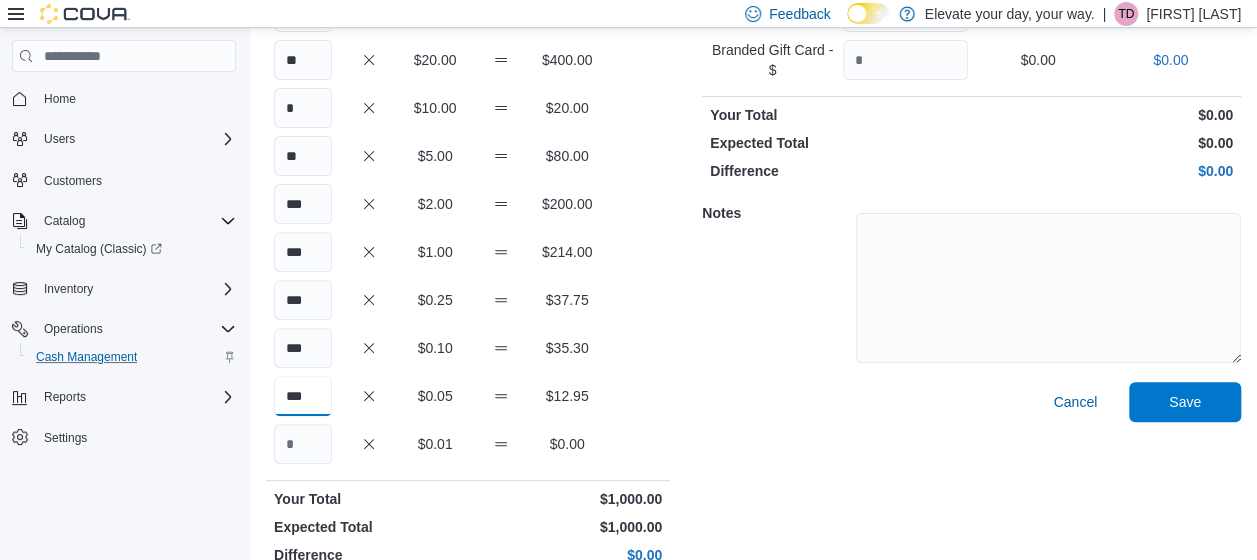 scroll, scrollTop: 212, scrollLeft: 0, axis: vertical 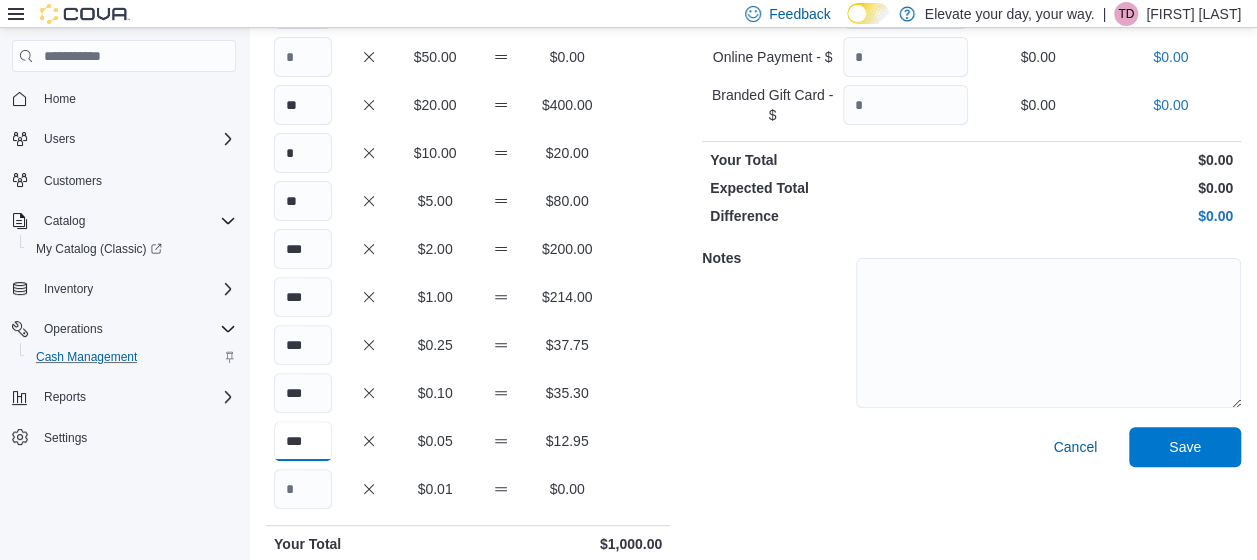 type on "***" 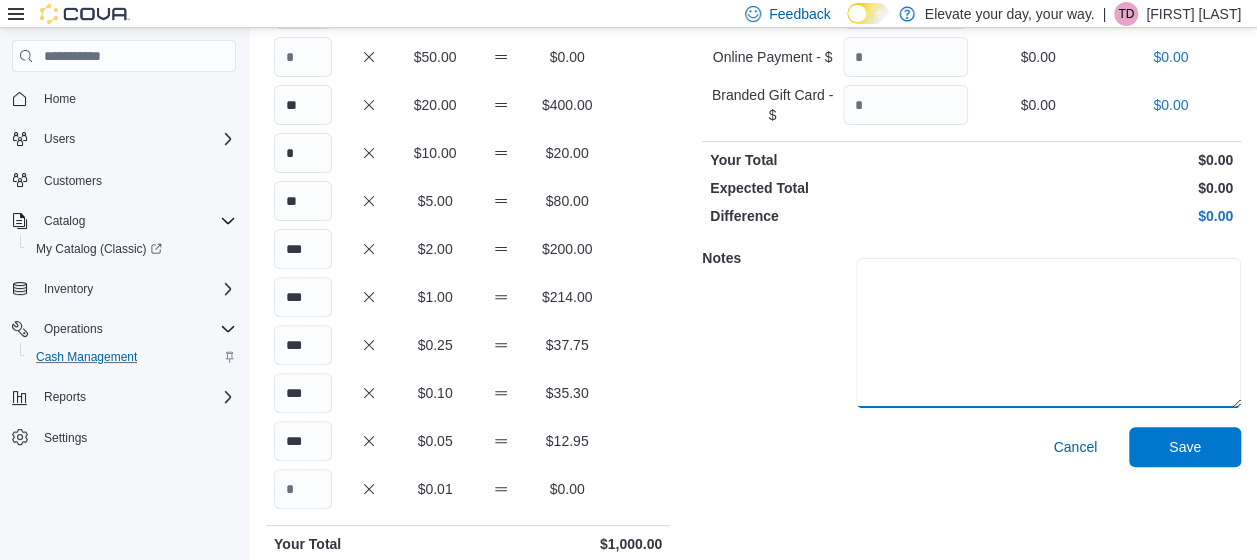 click at bounding box center (1048, 333) 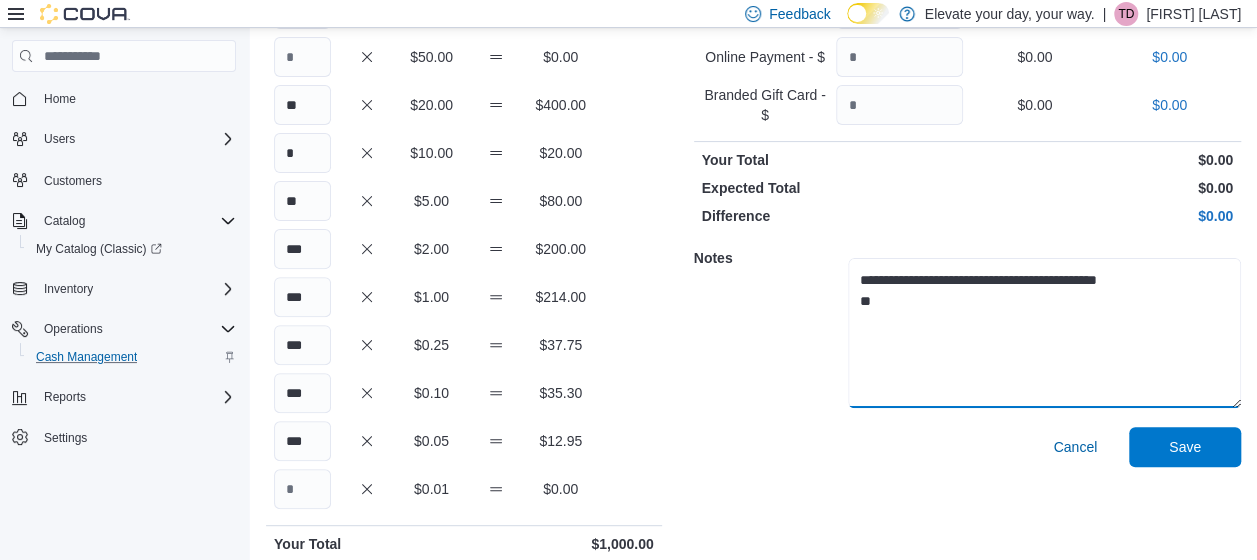 click on "**********" at bounding box center (1044, 333) 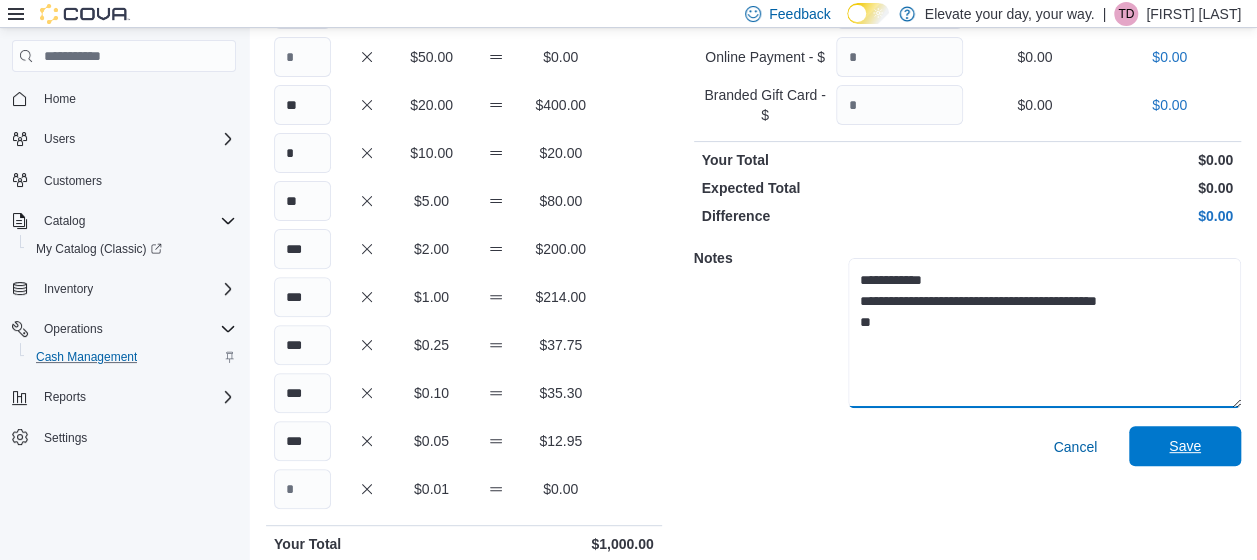 type on "**********" 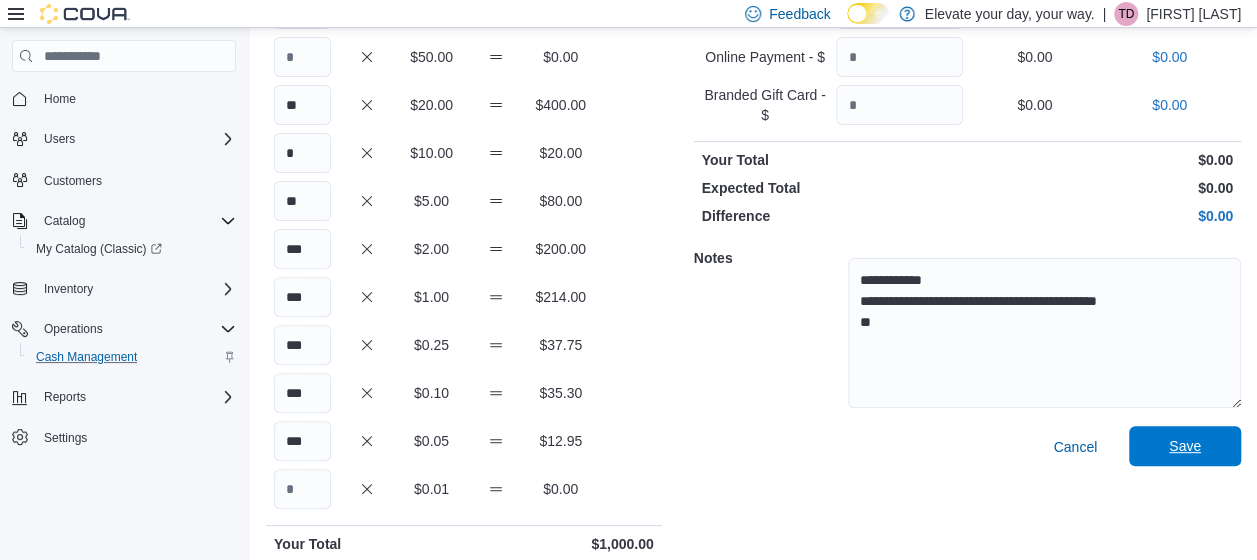 click on "Save" at bounding box center [1185, 446] 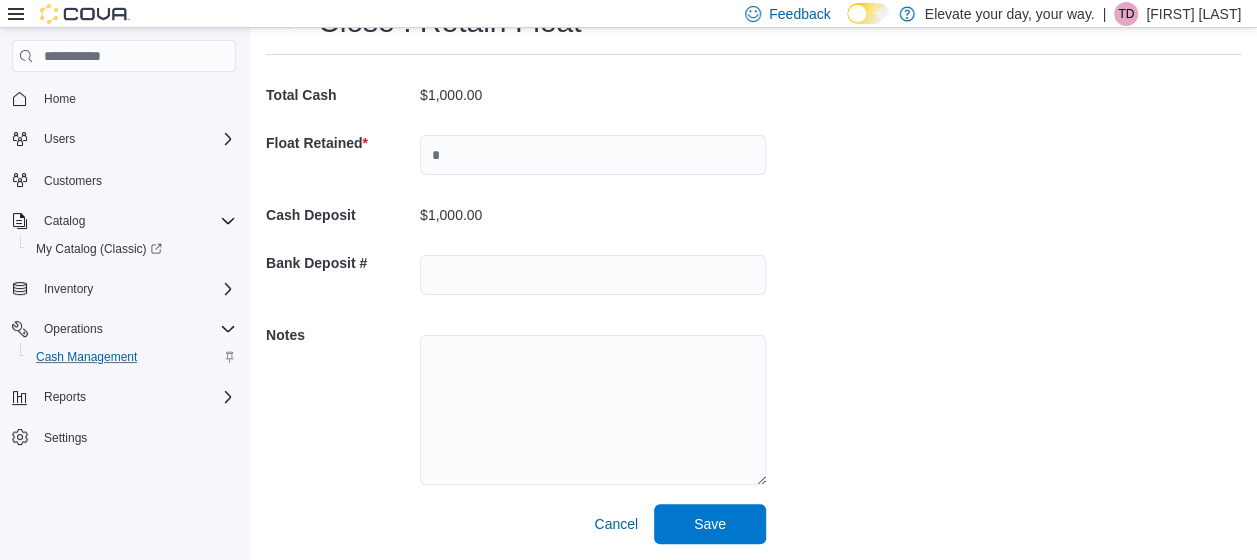 scroll, scrollTop: 90, scrollLeft: 0, axis: vertical 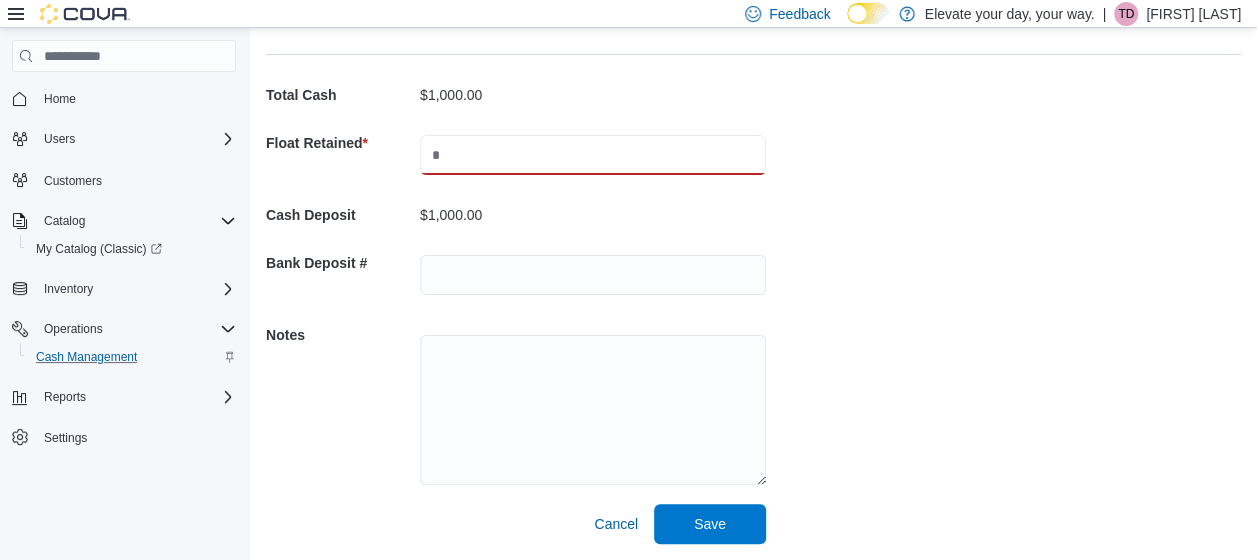 click at bounding box center (593, 155) 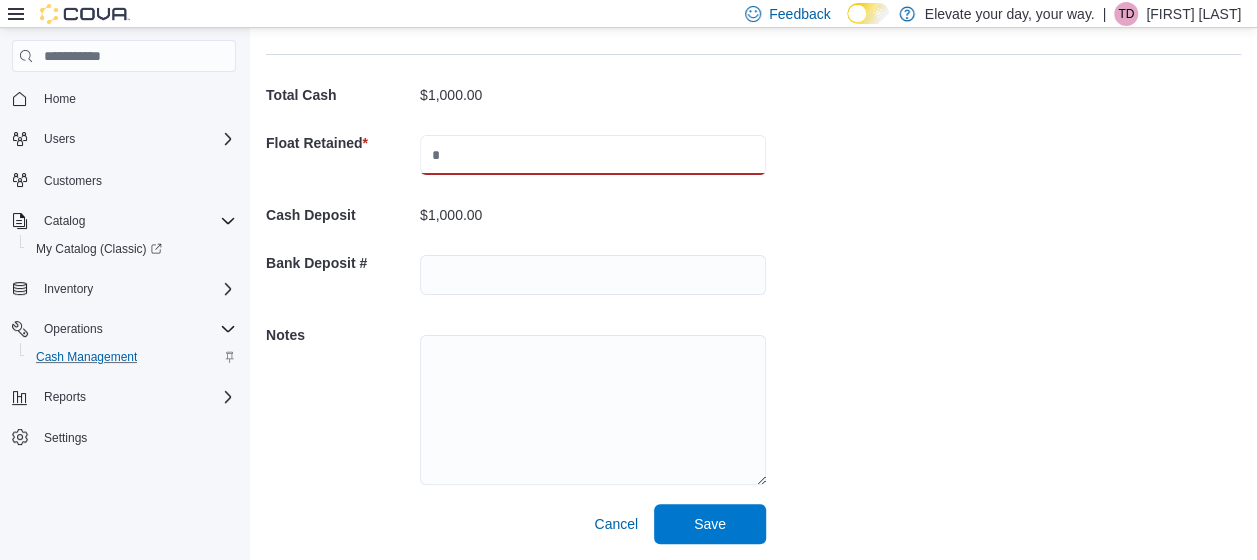 type on "****" 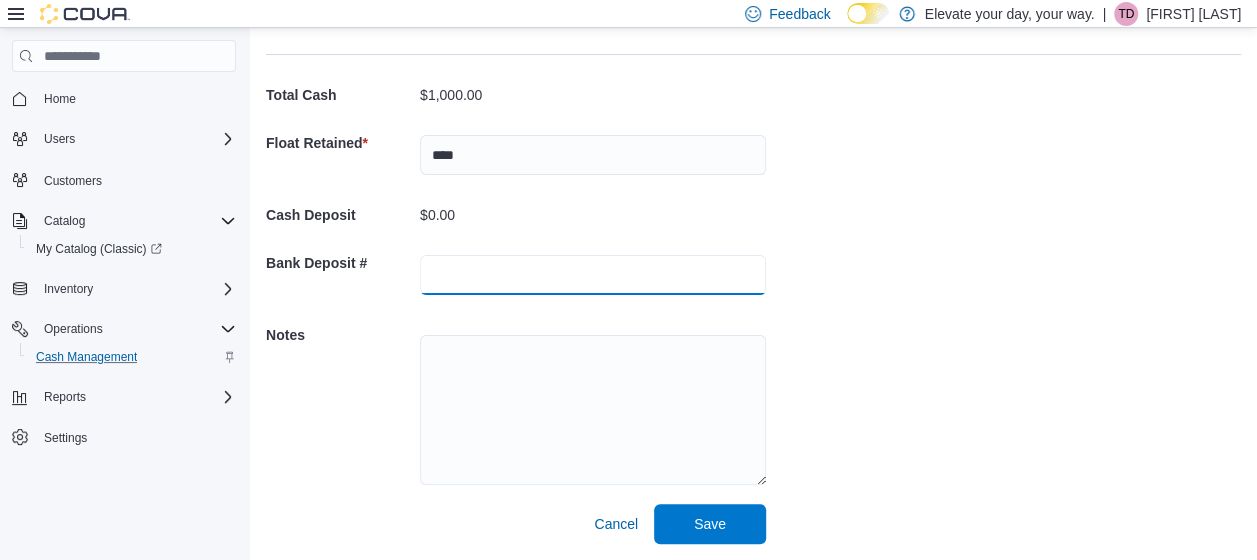 click at bounding box center [593, 275] 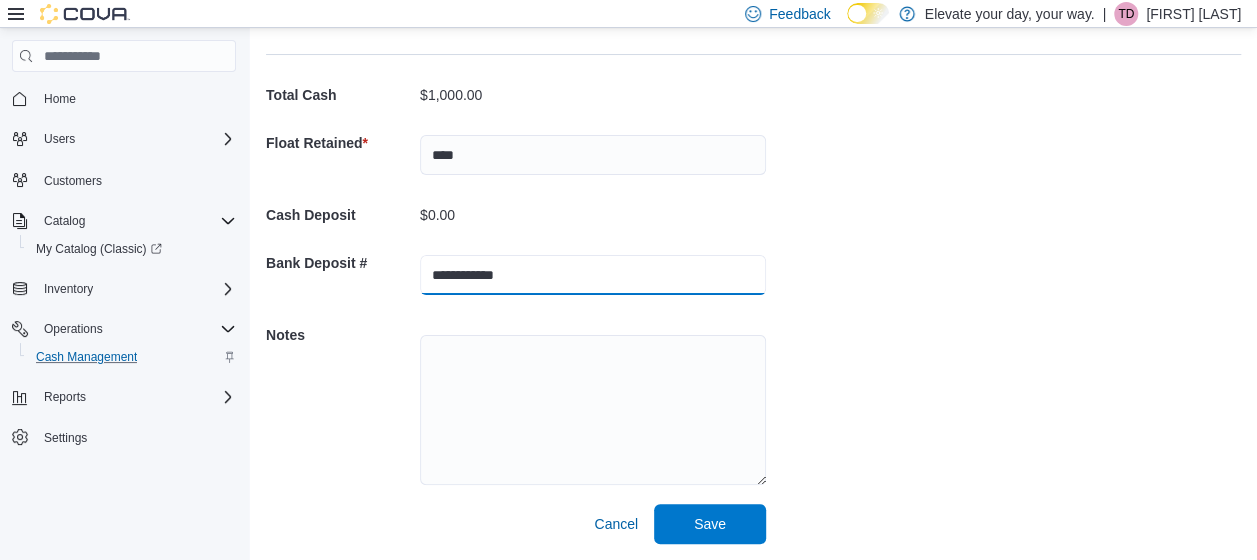 type on "**********" 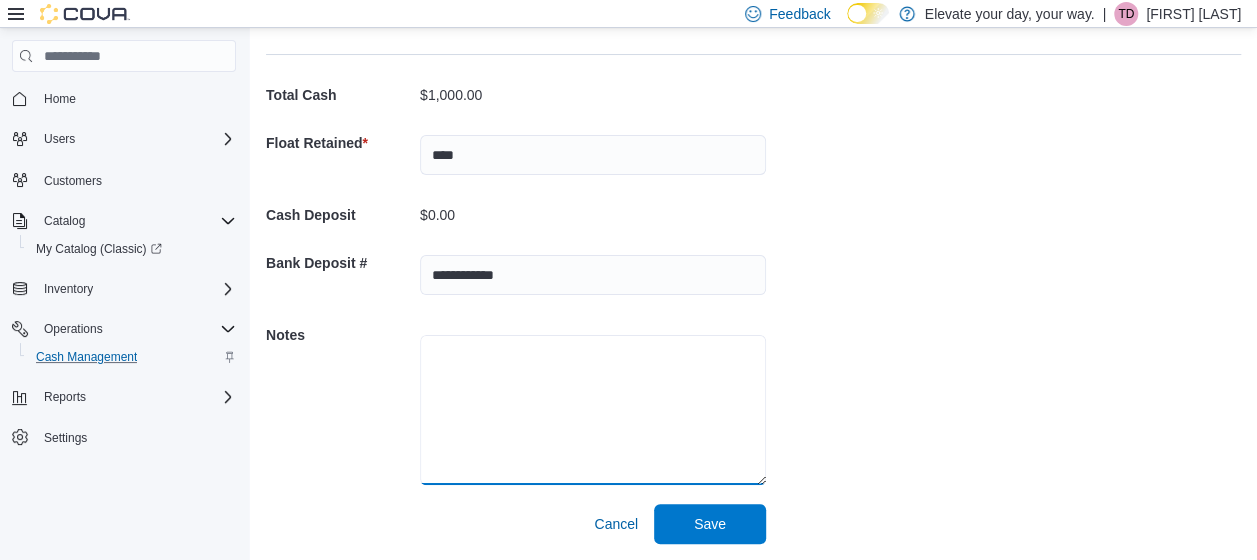 click at bounding box center [593, 410] 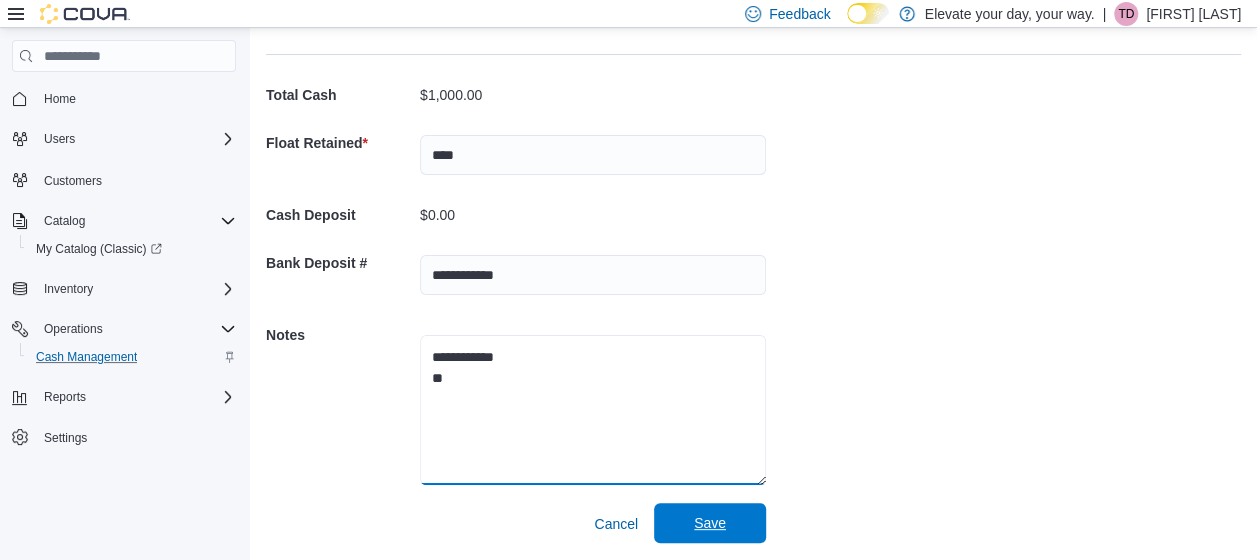type on "**********" 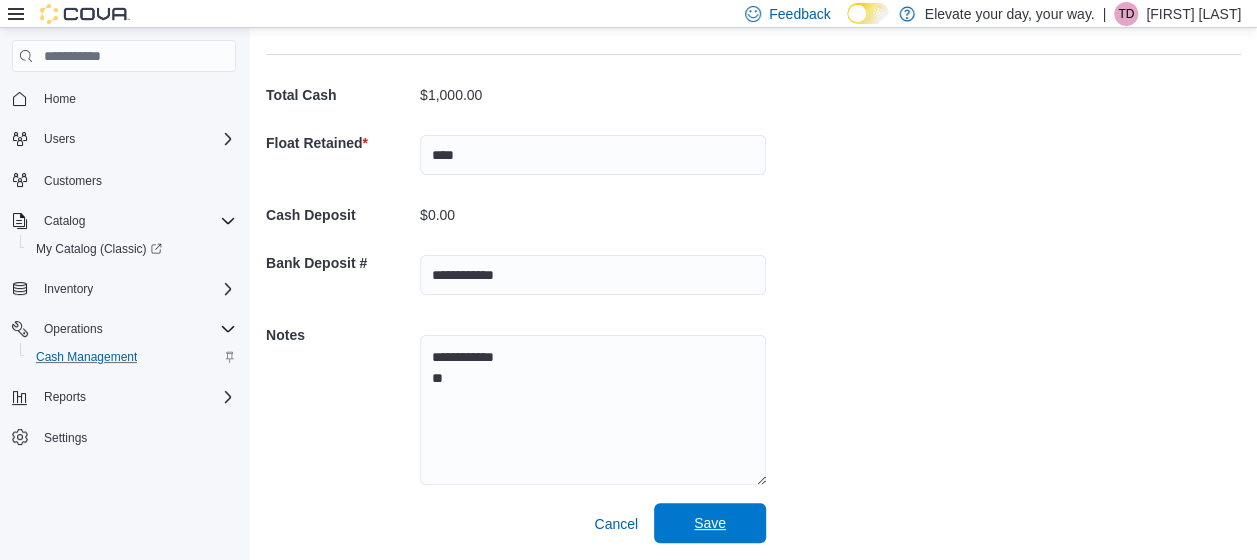 click on "Save" at bounding box center [710, 523] 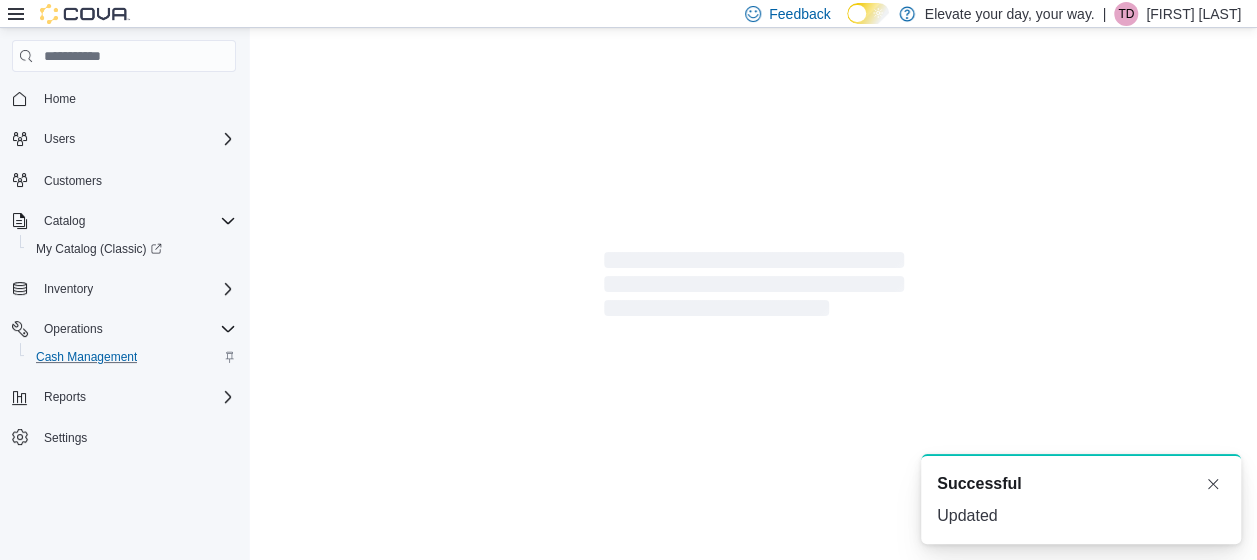scroll, scrollTop: 12, scrollLeft: 0, axis: vertical 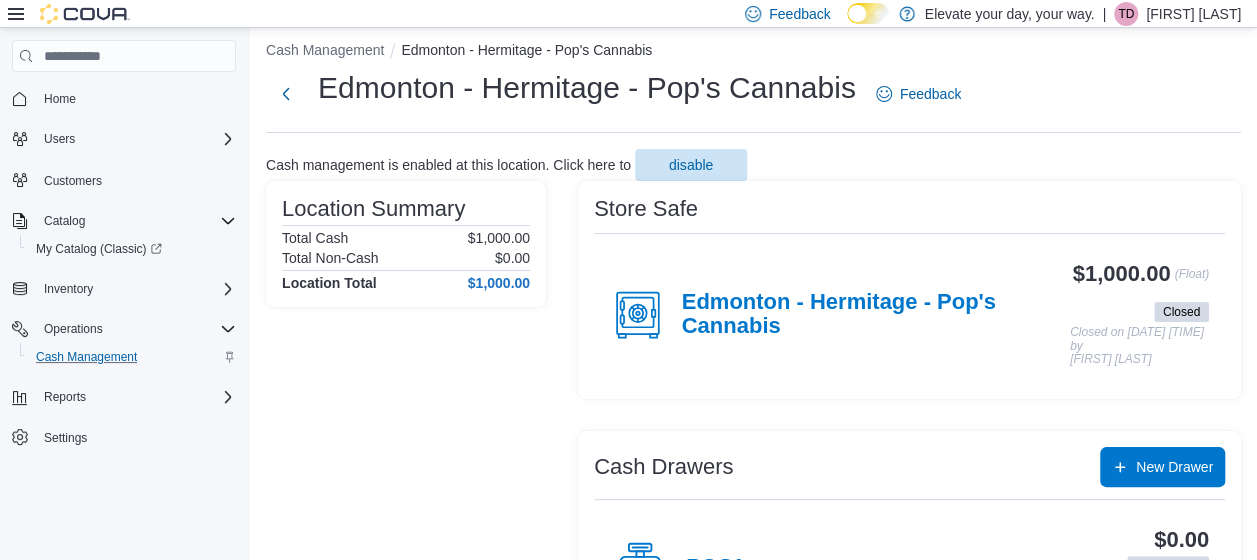click on "[FIRST] [LAST]" at bounding box center (1193, 14) 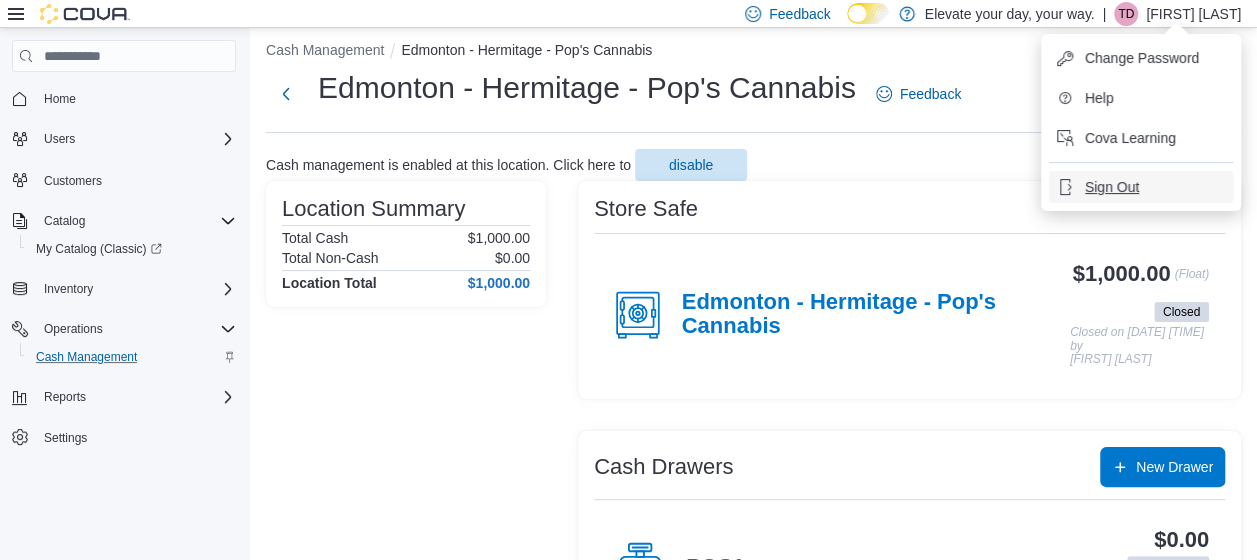 click on "Sign Out" at bounding box center (1112, 187) 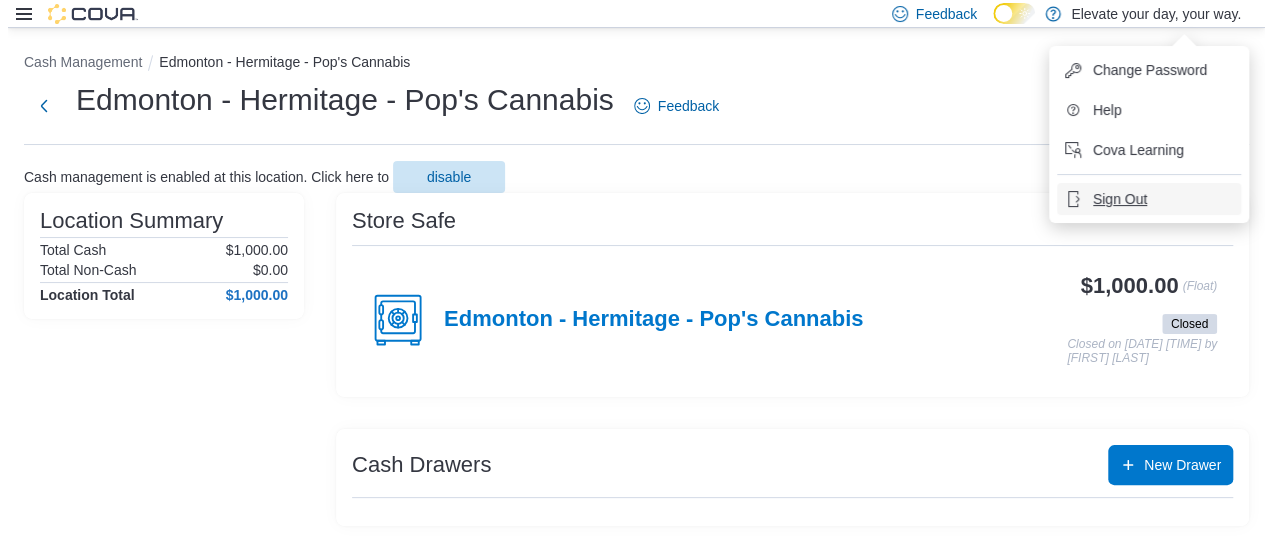 scroll, scrollTop: 0, scrollLeft: 0, axis: both 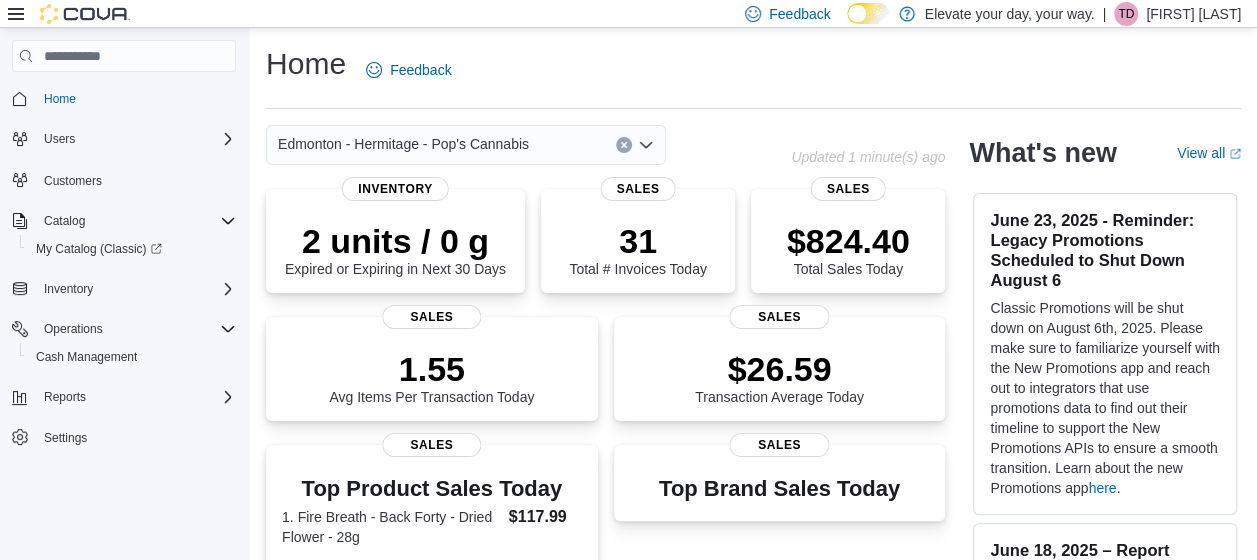 click on "[FIRST] [LAST]" at bounding box center (1193, 14) 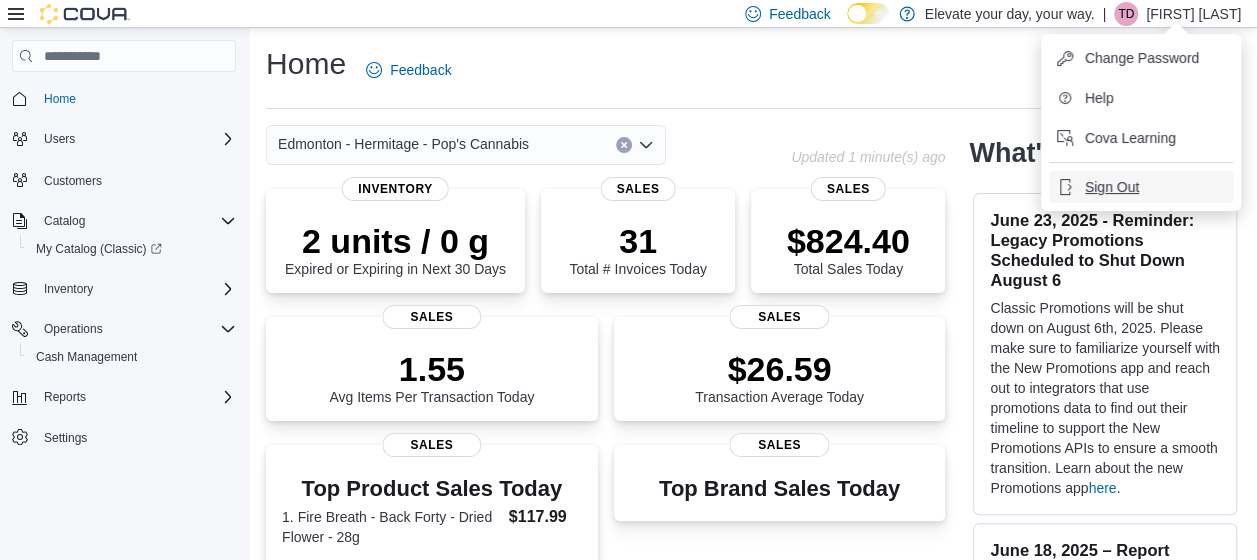 click on "Sign Out" at bounding box center (1112, 187) 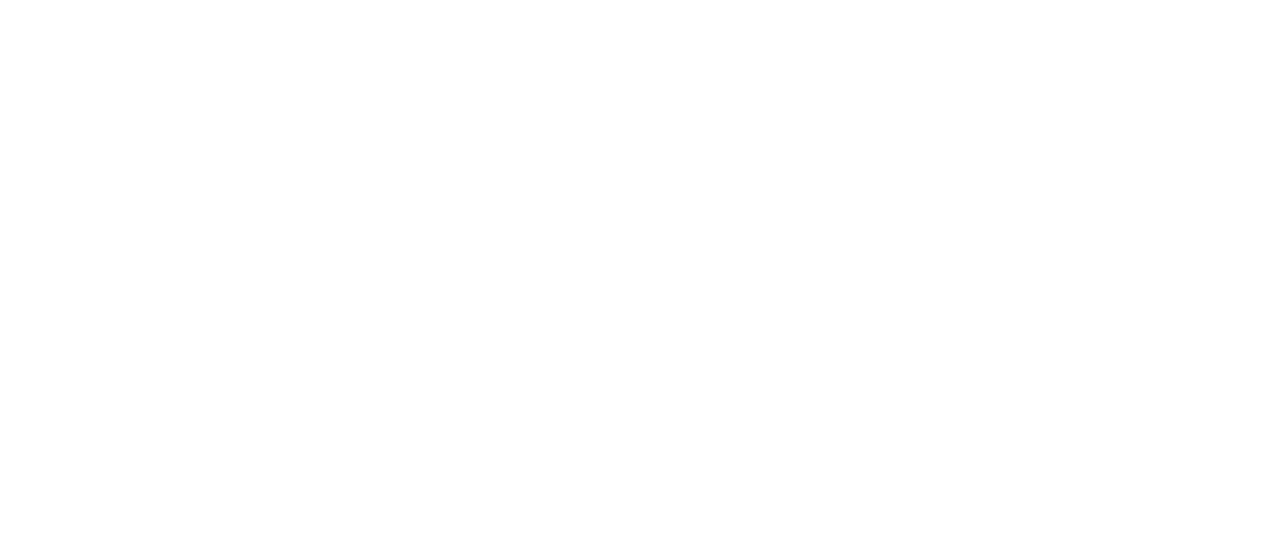 scroll, scrollTop: 0, scrollLeft: 0, axis: both 